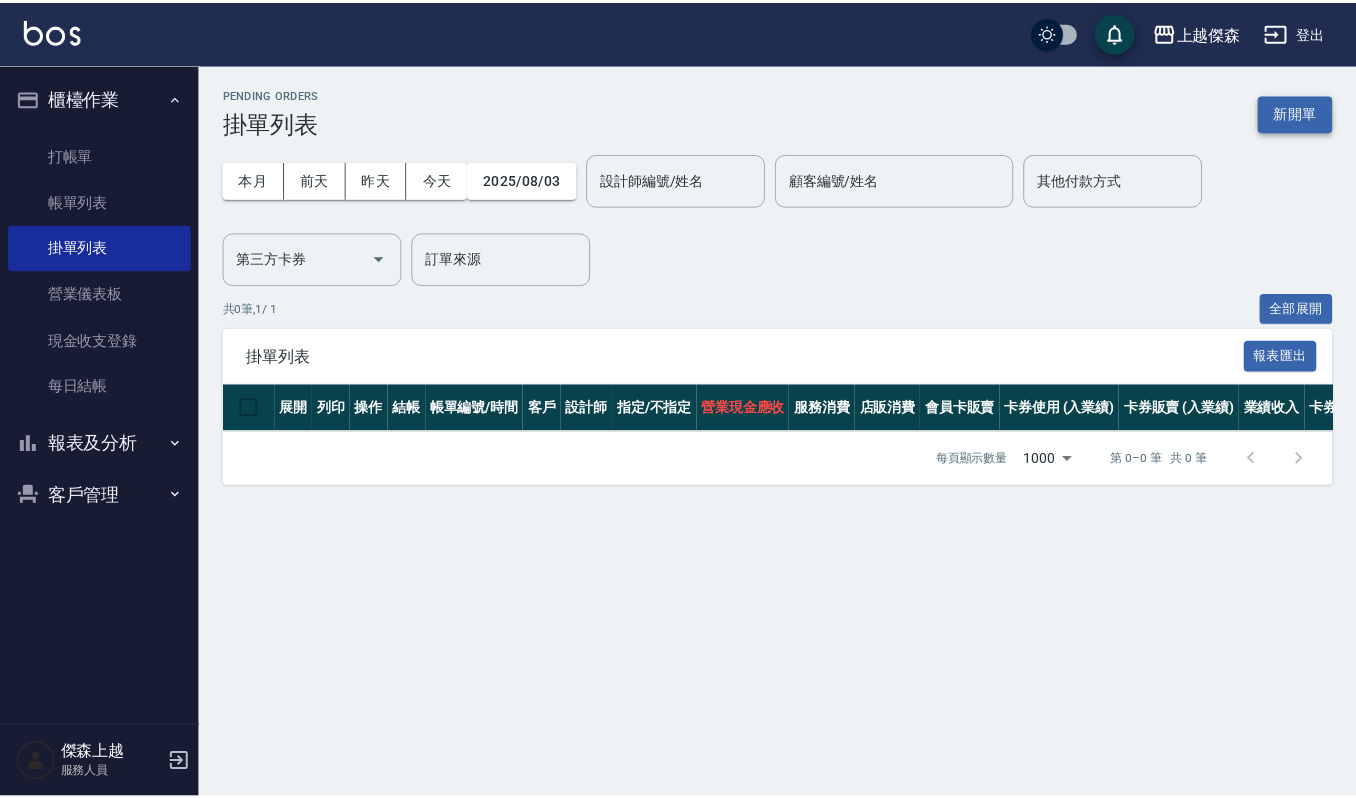 scroll, scrollTop: 0, scrollLeft: 0, axis: both 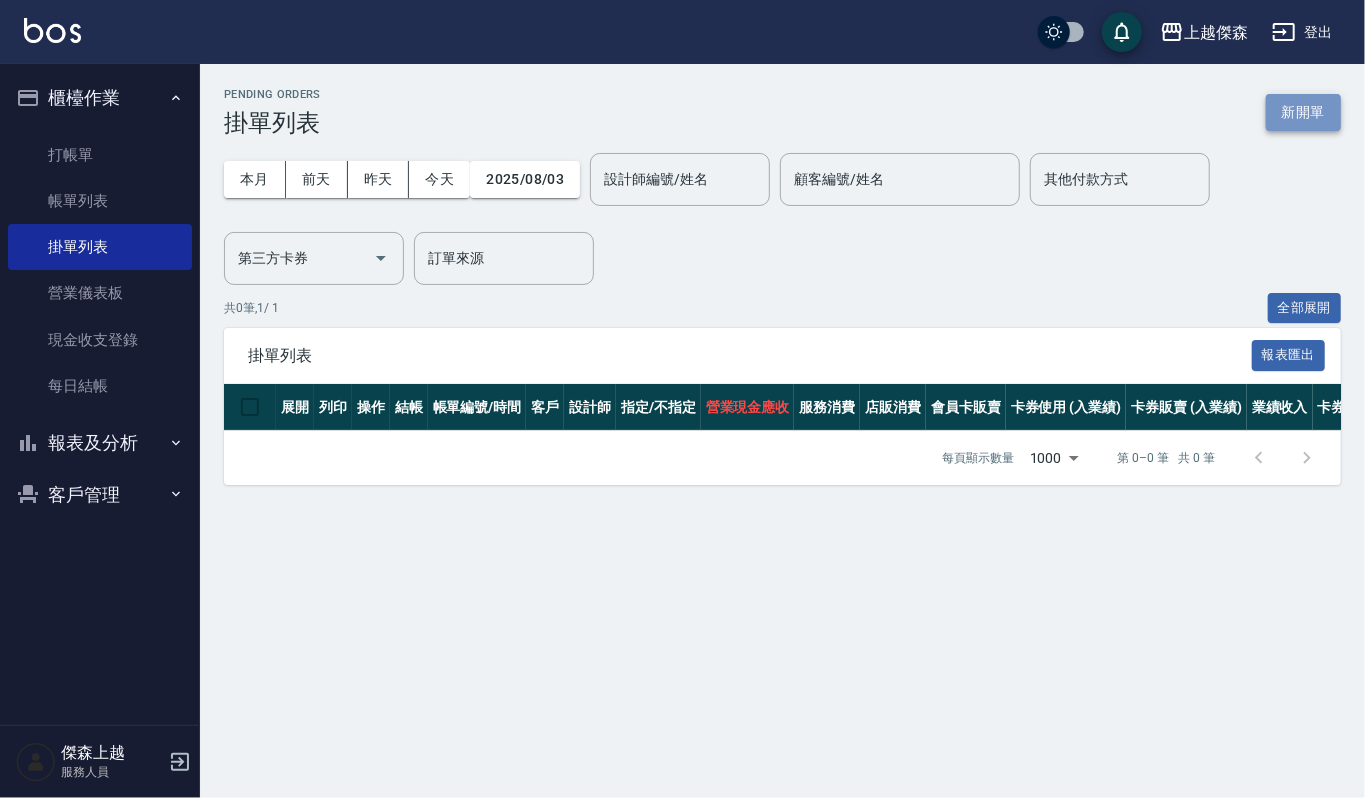 click on "新開單" at bounding box center [1303, 112] 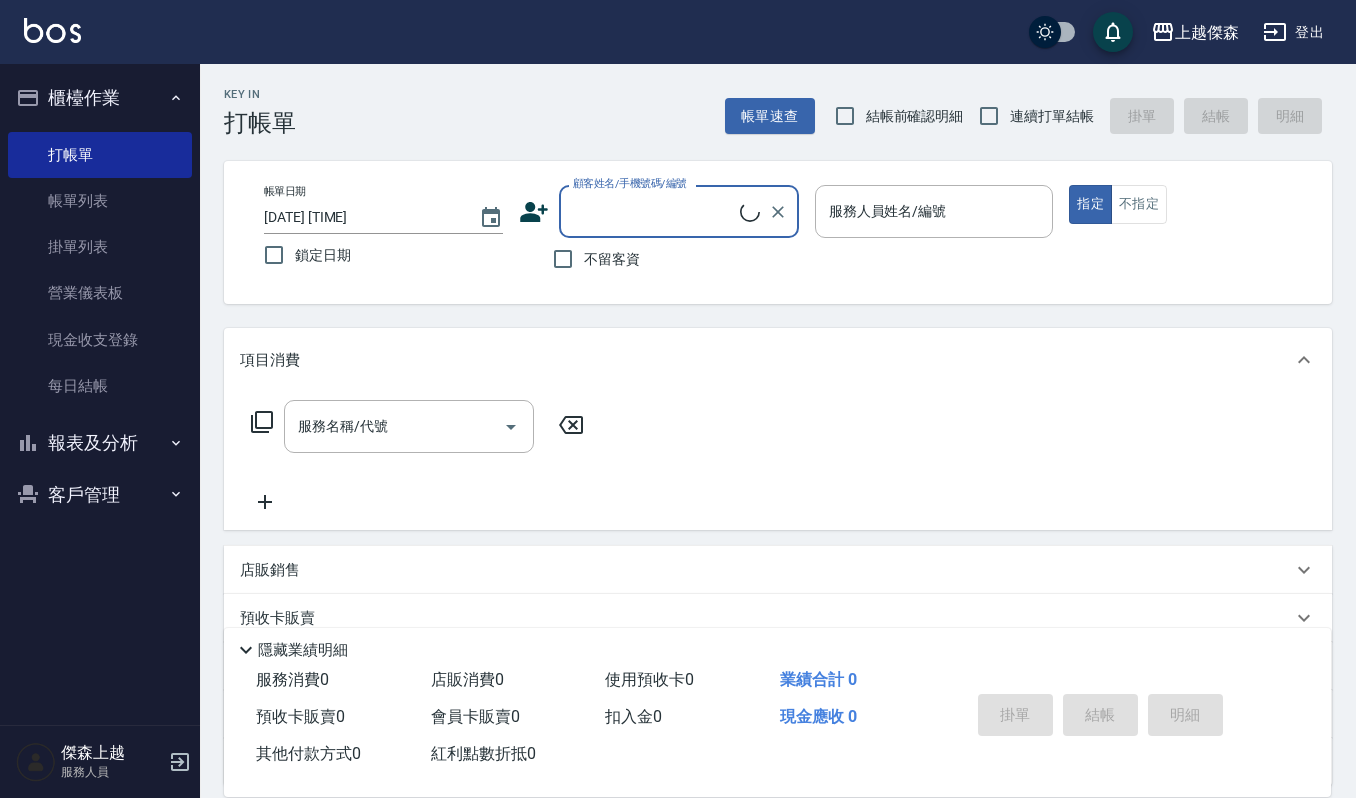 click on "顧客姓名/手機號碼/編號" at bounding box center (654, 211) 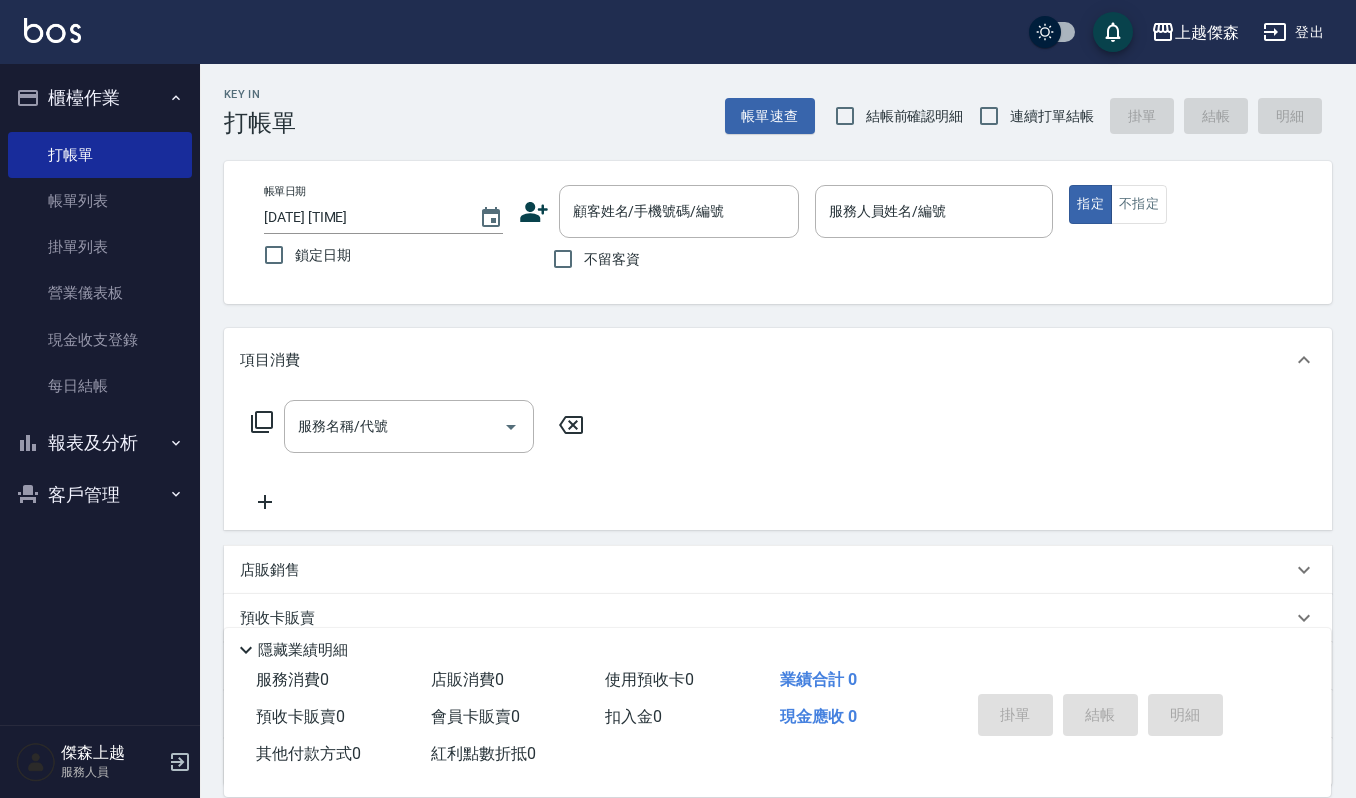 click at bounding box center (934, 248) 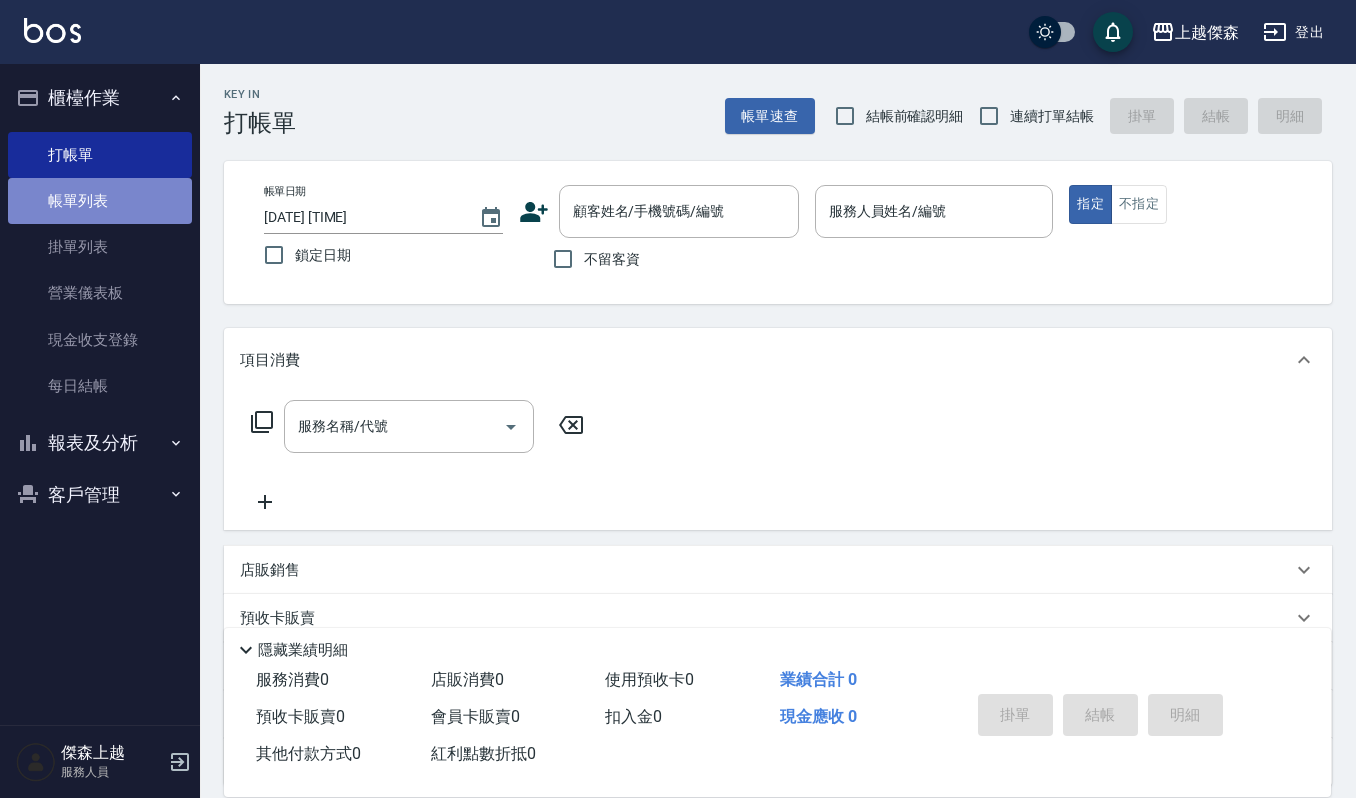click on "帳單列表" at bounding box center (100, 201) 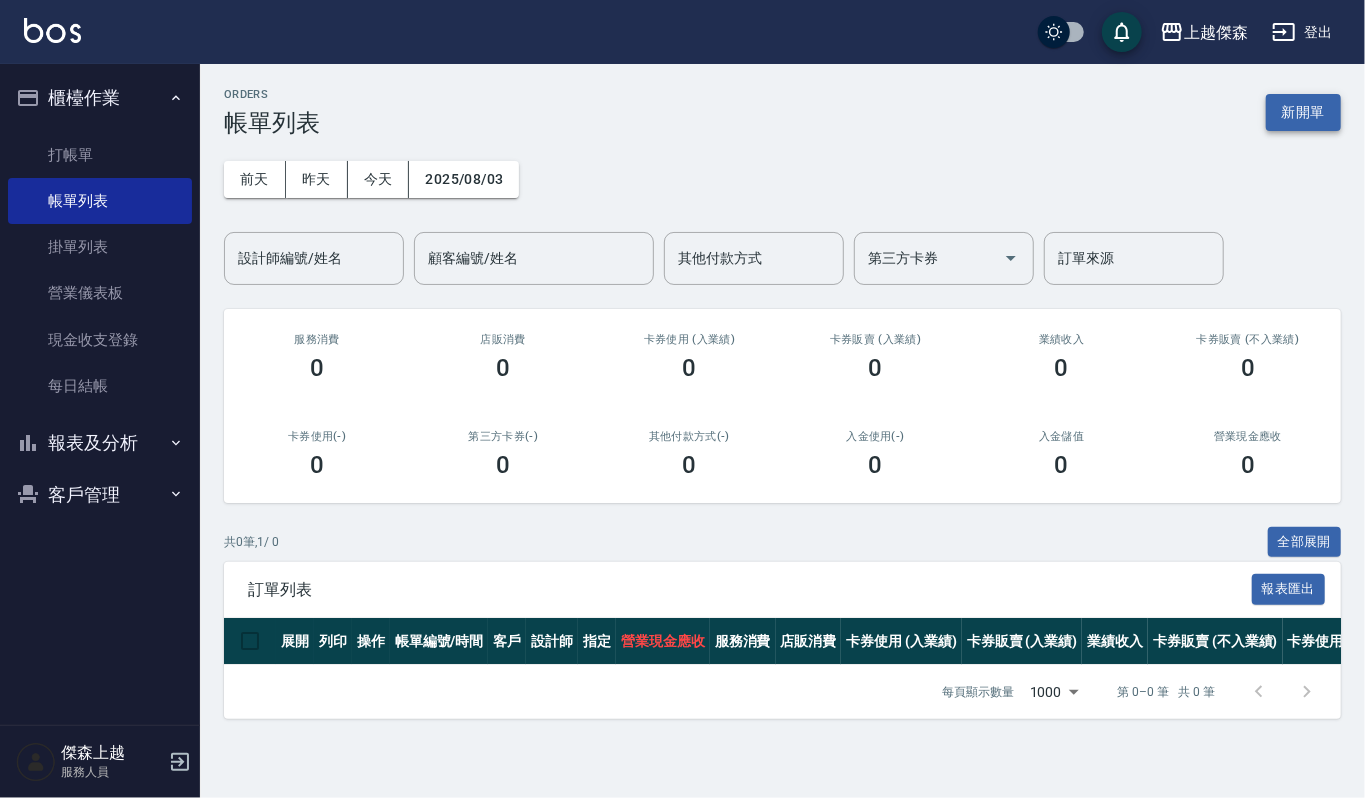 click on "新開單" at bounding box center (1303, 112) 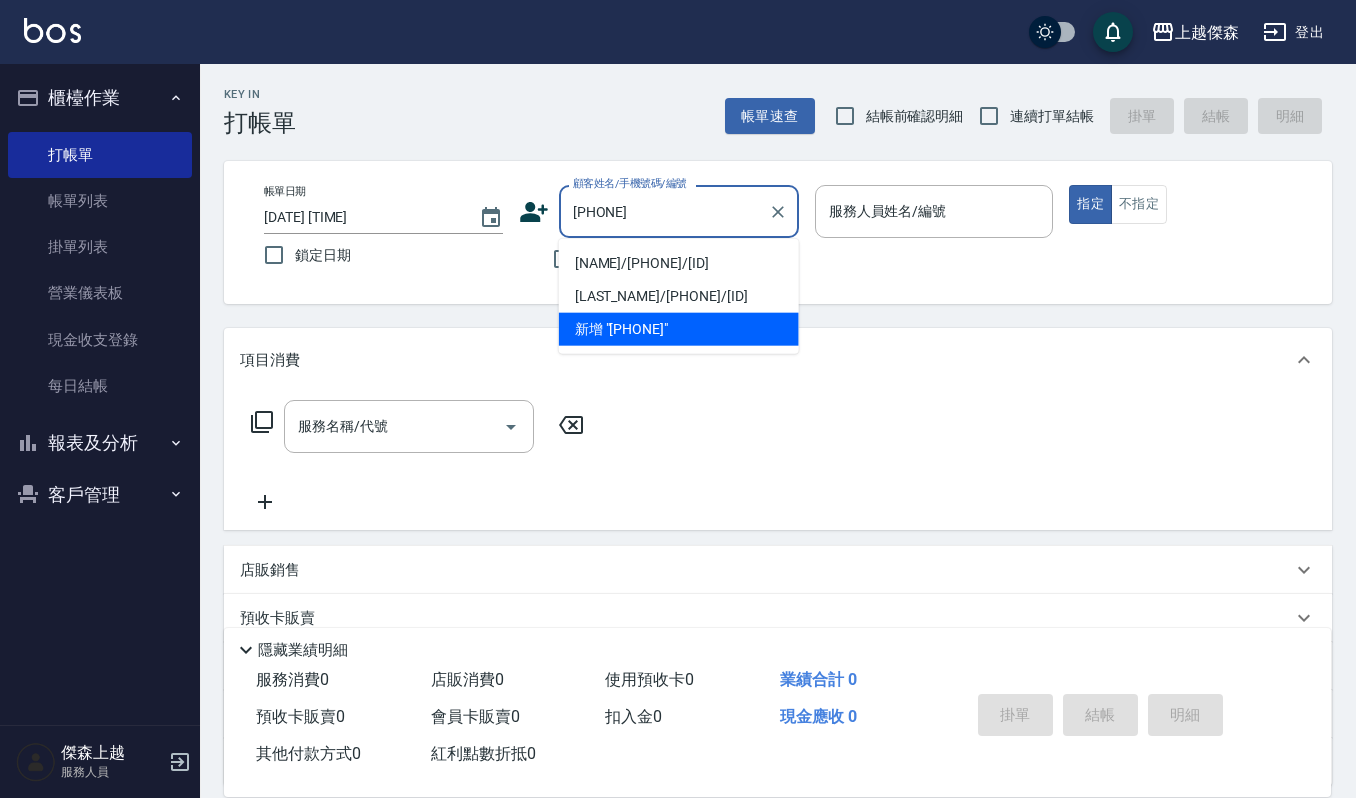 click on "[NAME]/[PHONE]/[ID]" at bounding box center (679, 263) 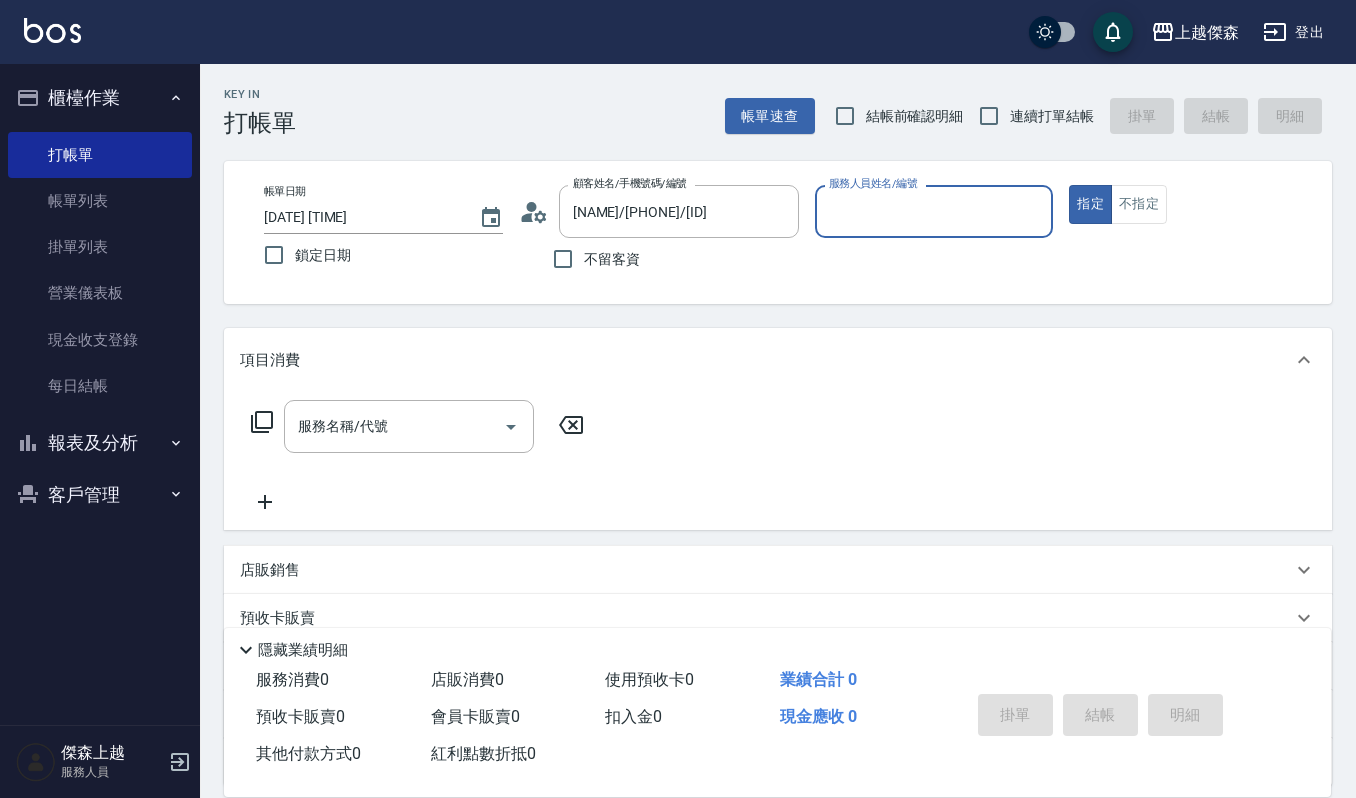 click on "服務人員姓名/編號" at bounding box center [934, 211] 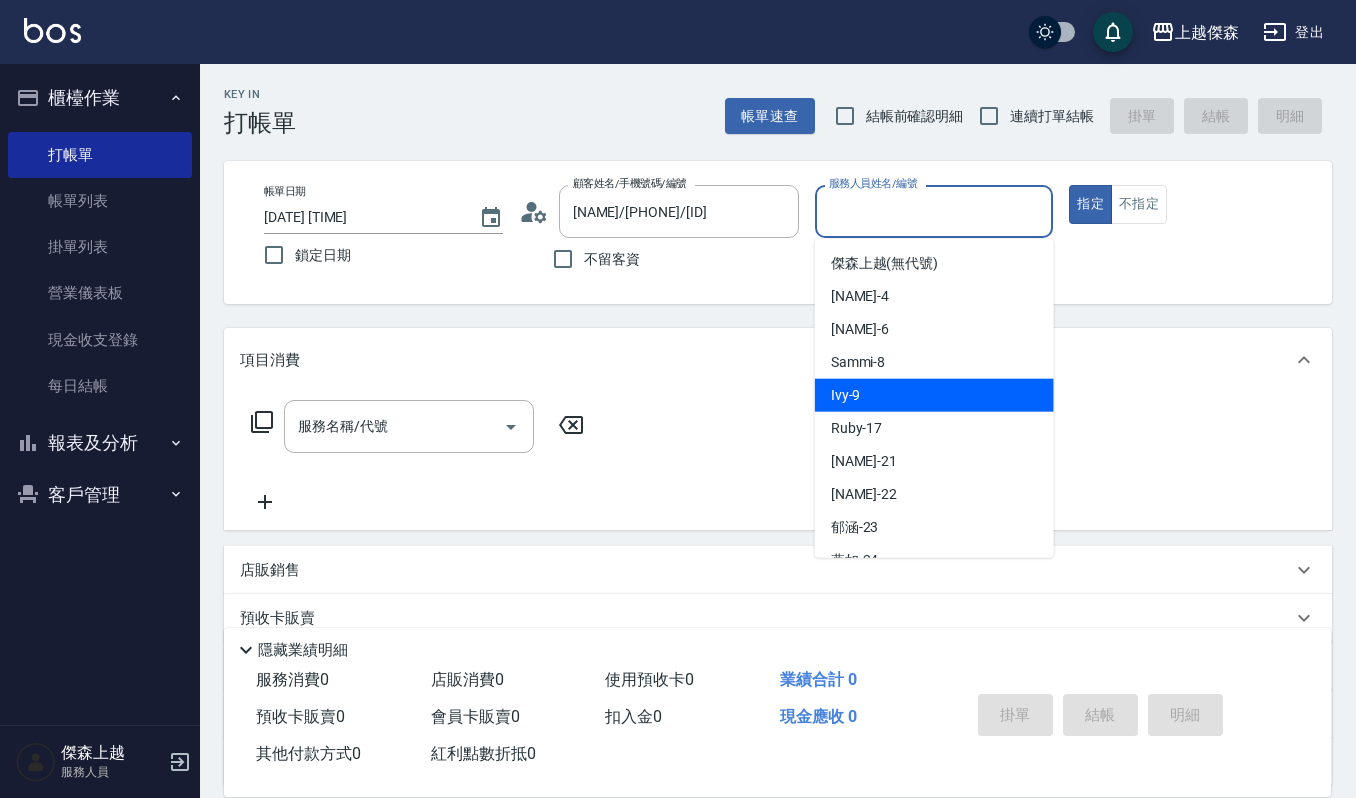 click on "[NAME] -9" at bounding box center (934, 395) 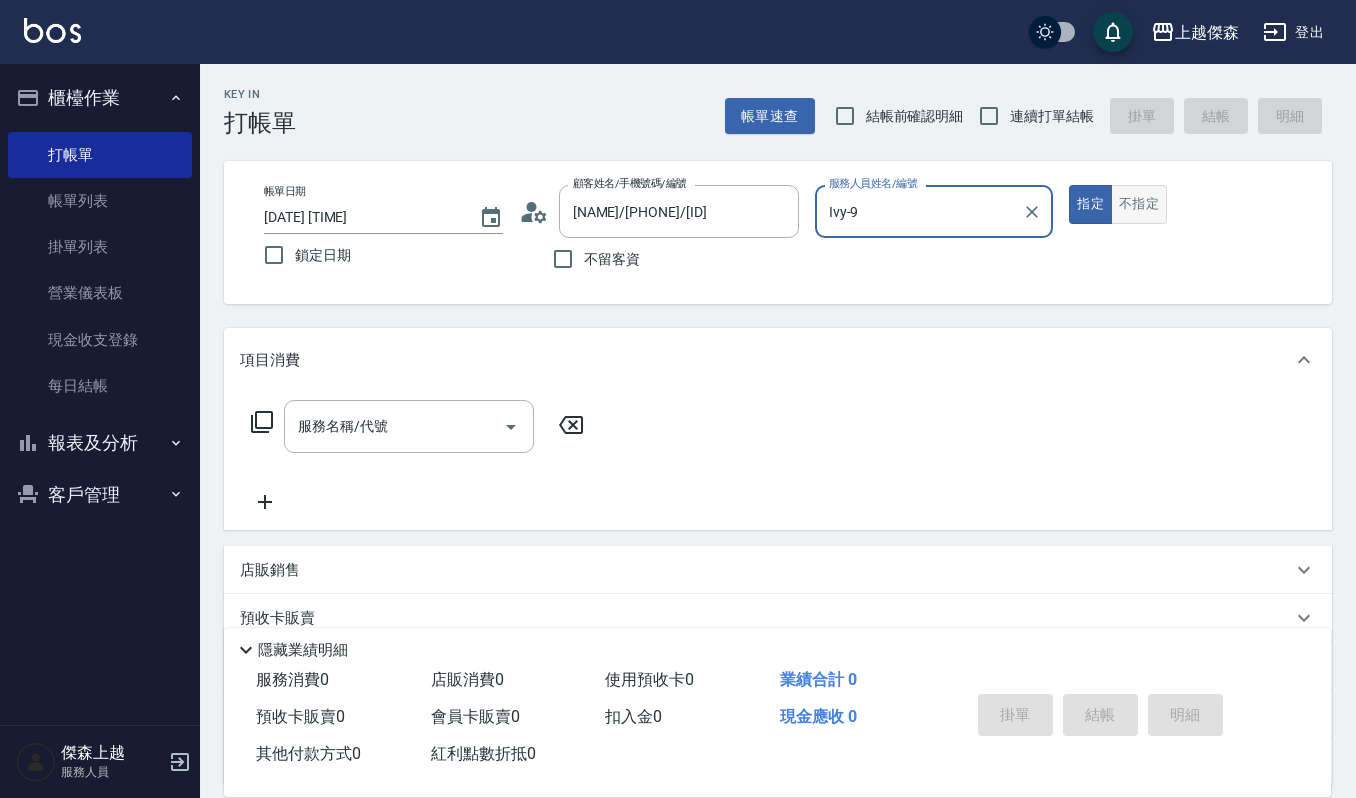 click on "不指定" at bounding box center (1139, 204) 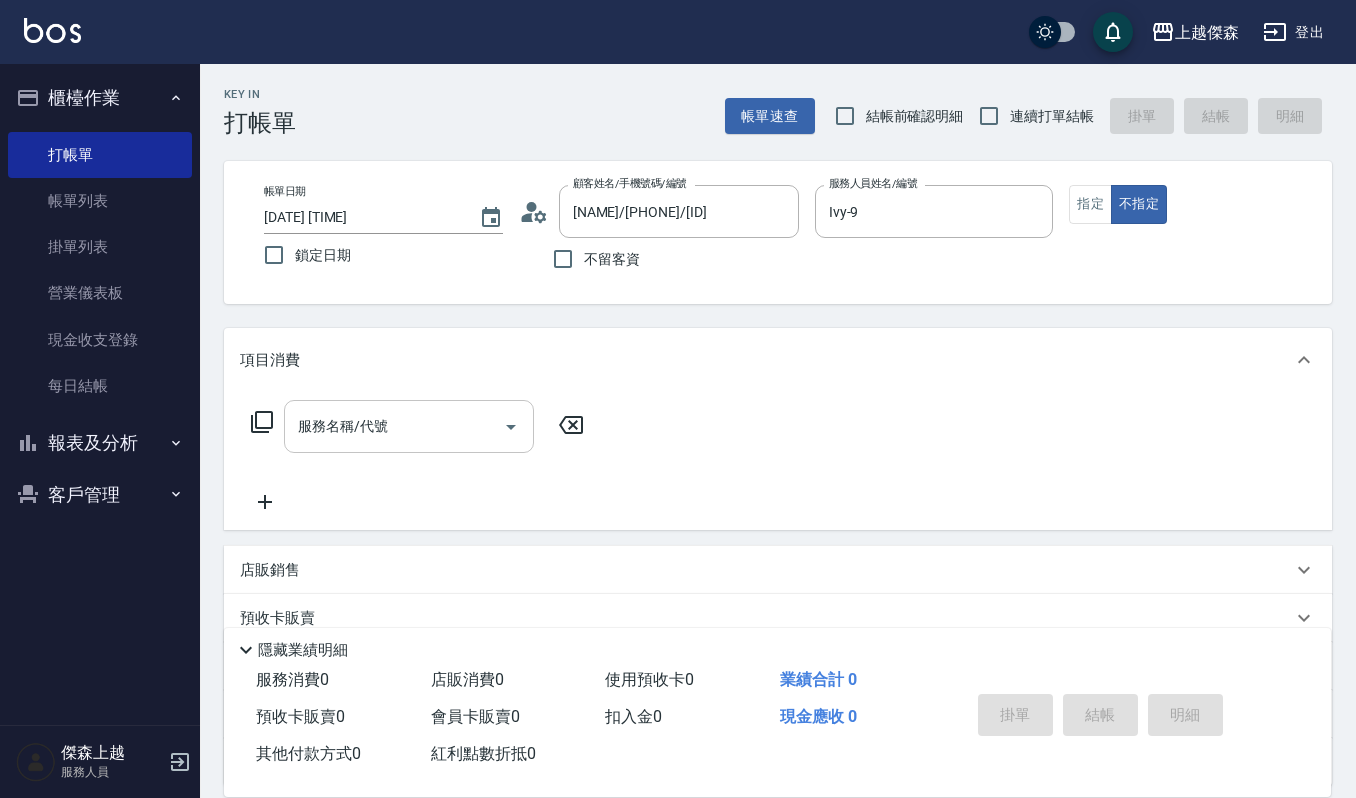 drag, startPoint x: 433, startPoint y: 461, endPoint x: 432, endPoint y: 409, distance: 52.009613 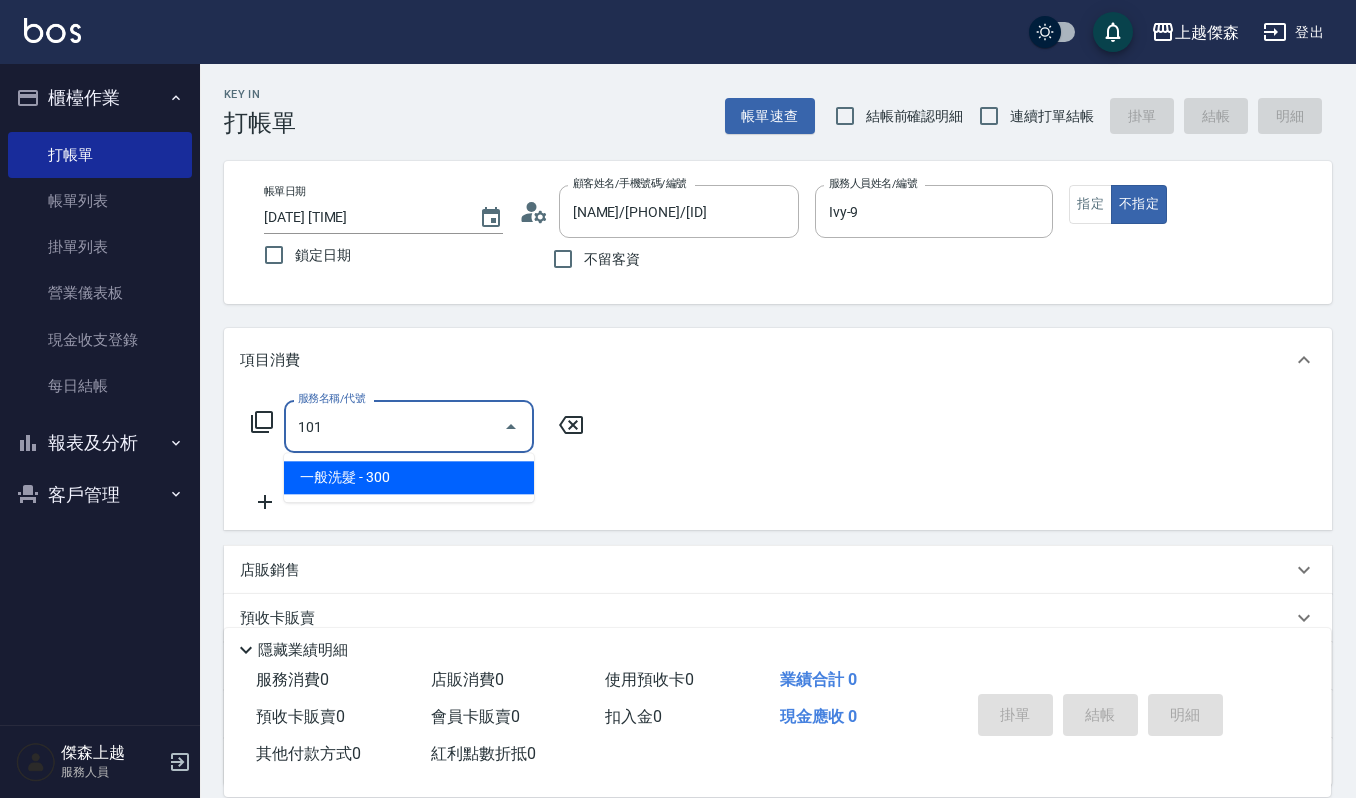 type on "一般洗髮(101)" 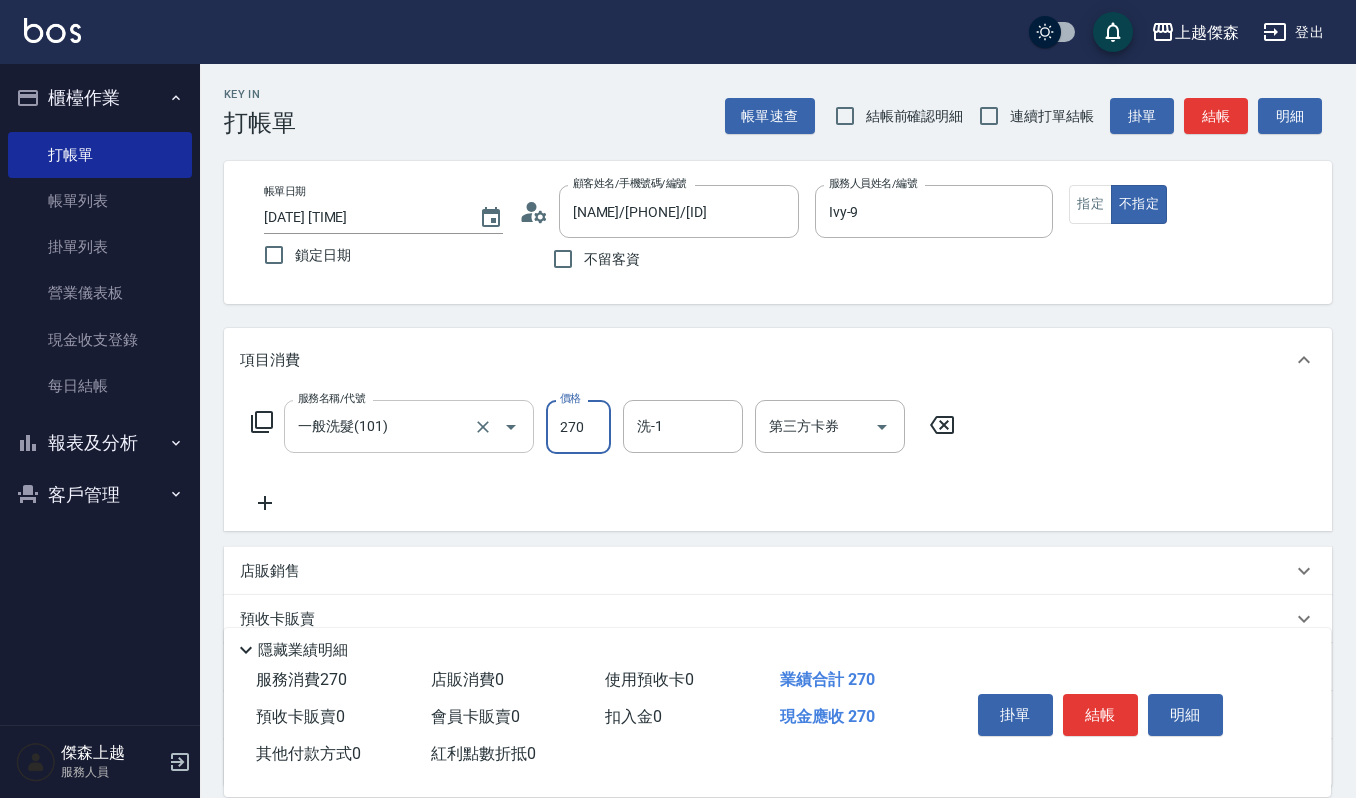 type on "270" 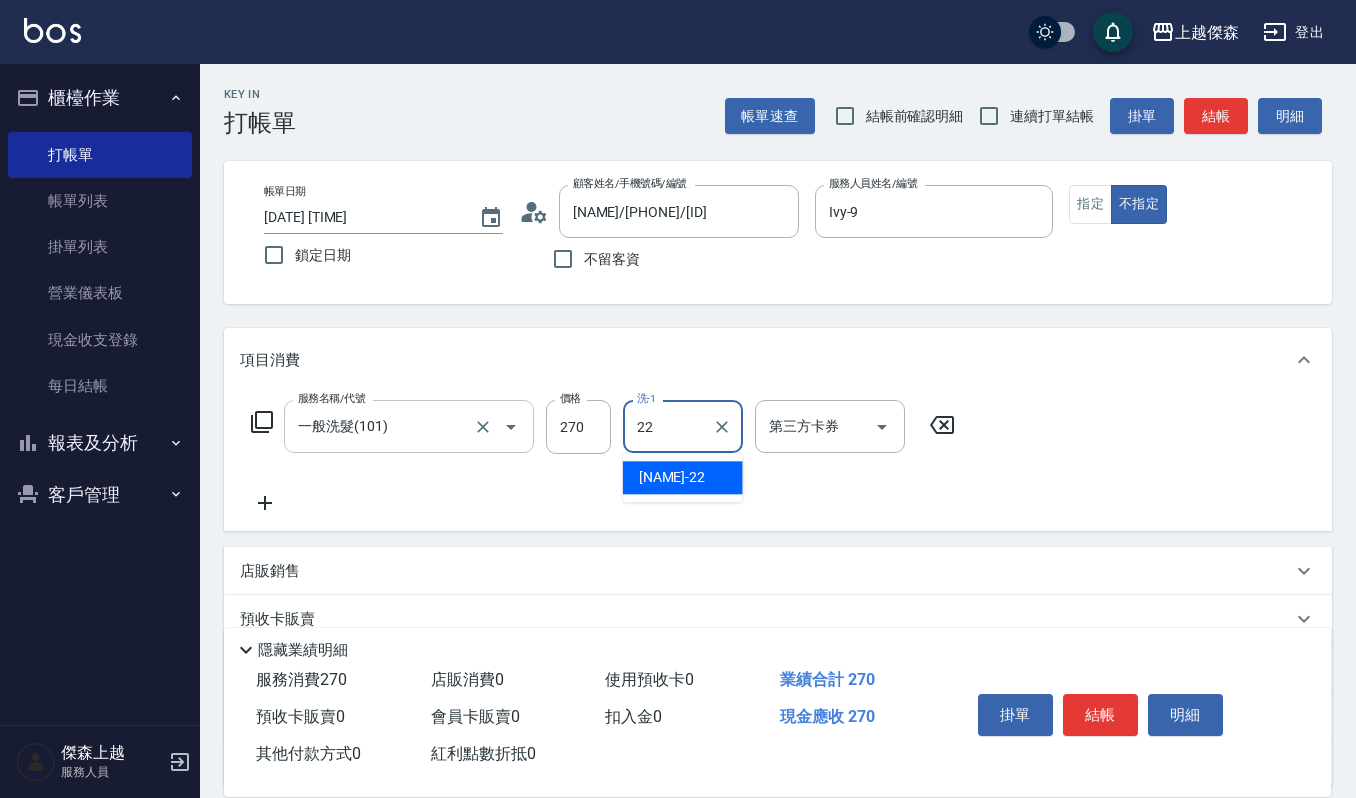 type on "[NAME]-[AGE]" 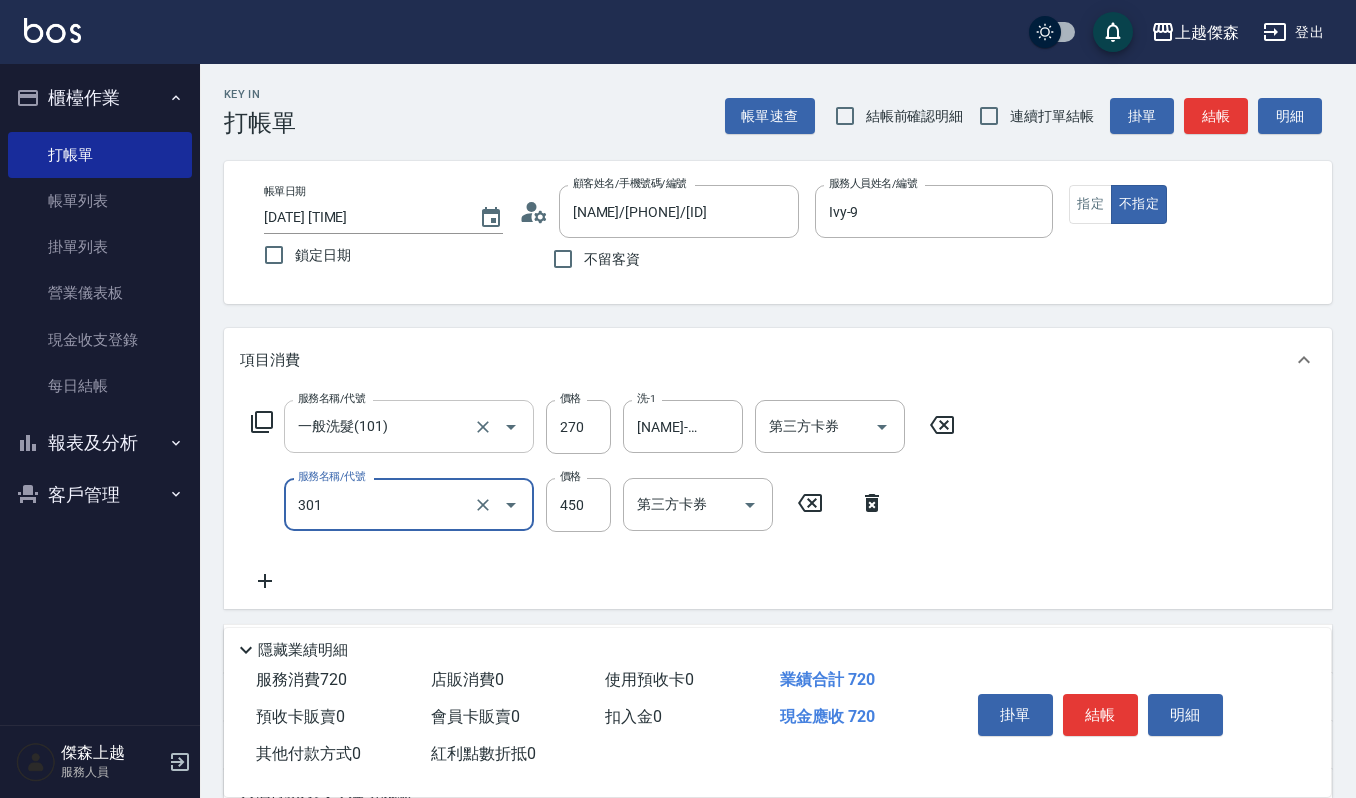type on "[SERVICE](301)" 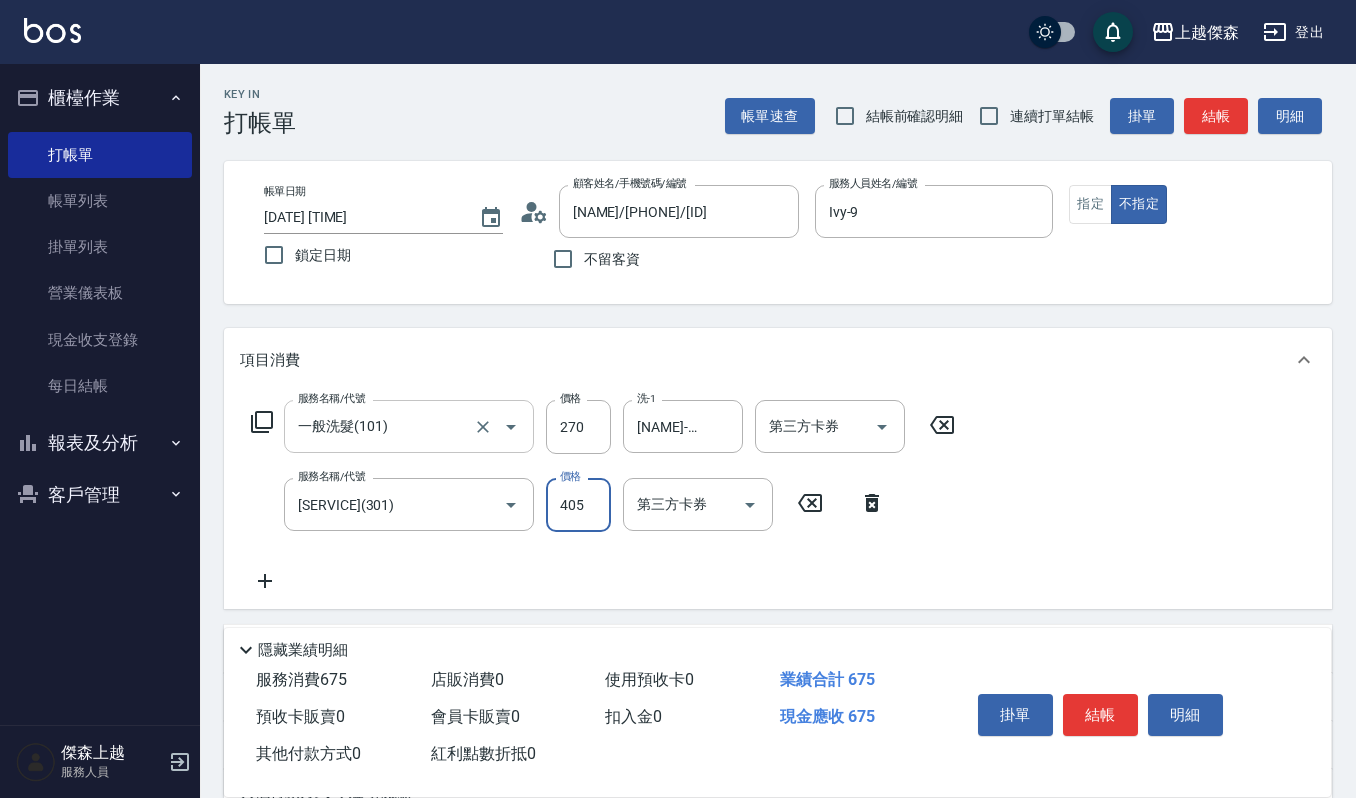 type on "405" 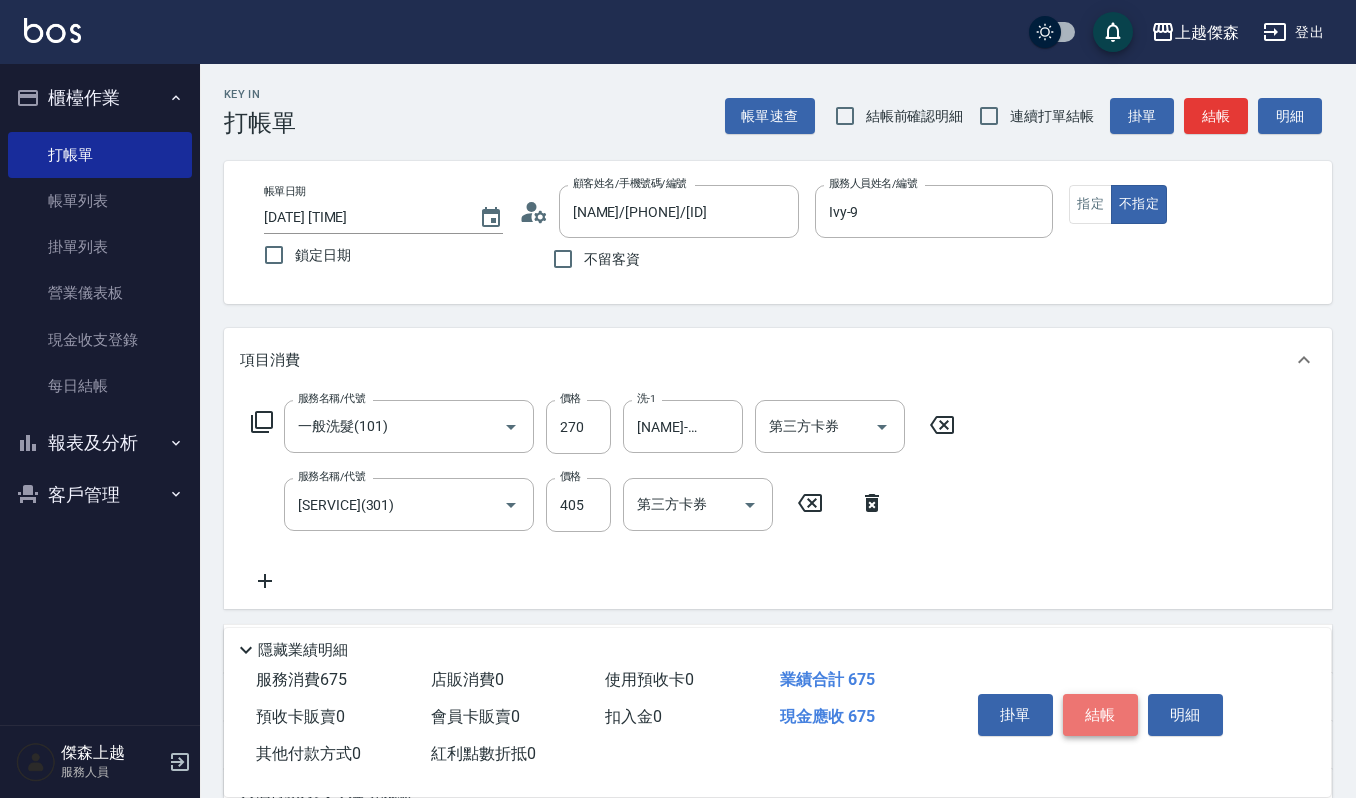 click on "結帳" at bounding box center [1100, 715] 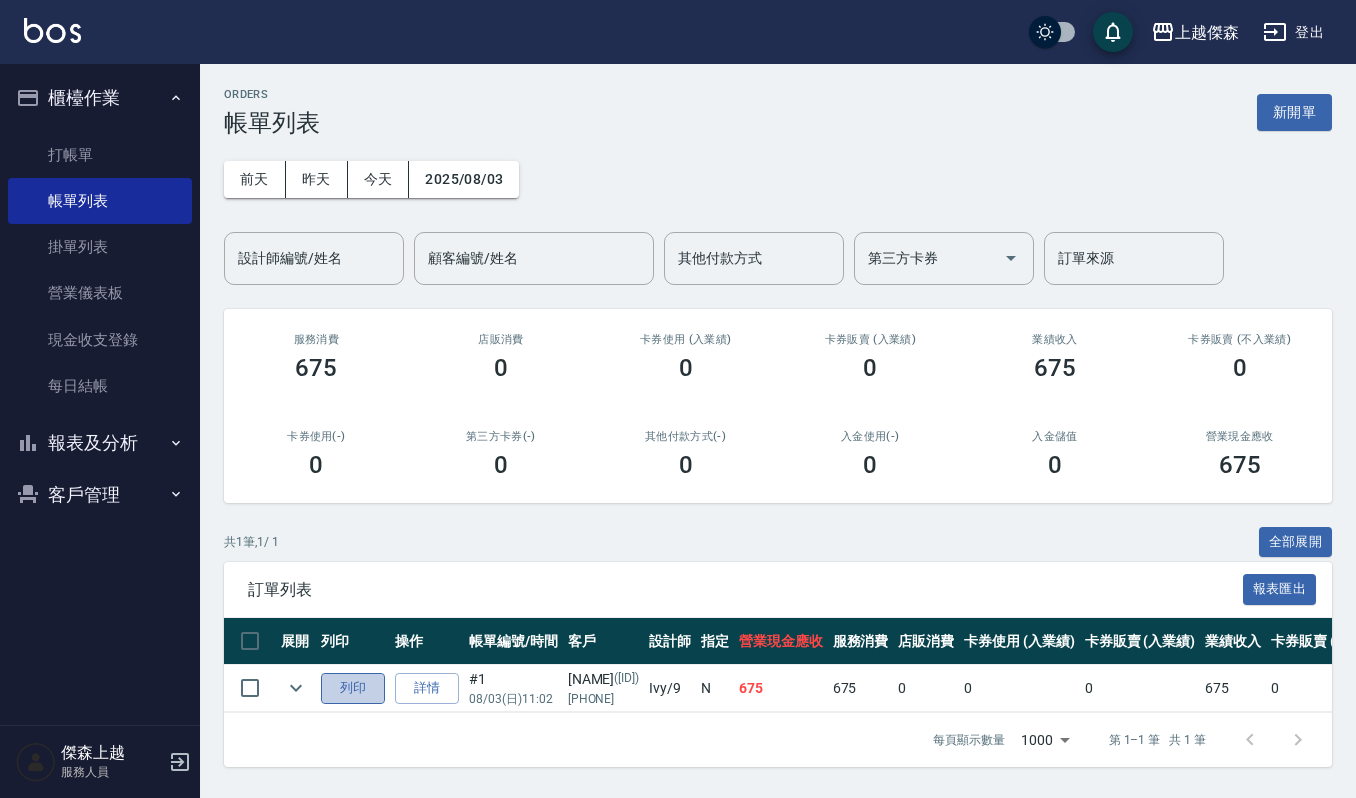 click on "列印" at bounding box center (353, 688) 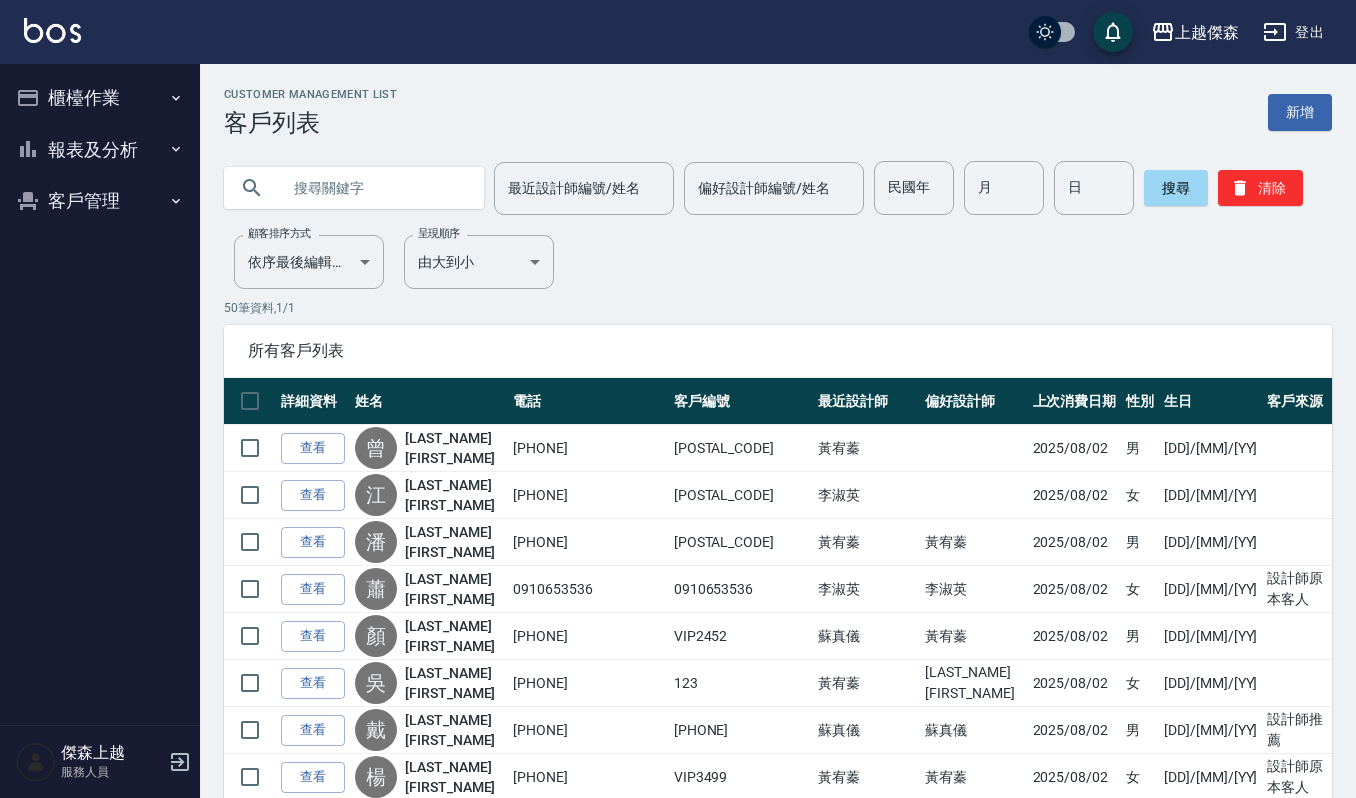 scroll, scrollTop: 0, scrollLeft: 0, axis: both 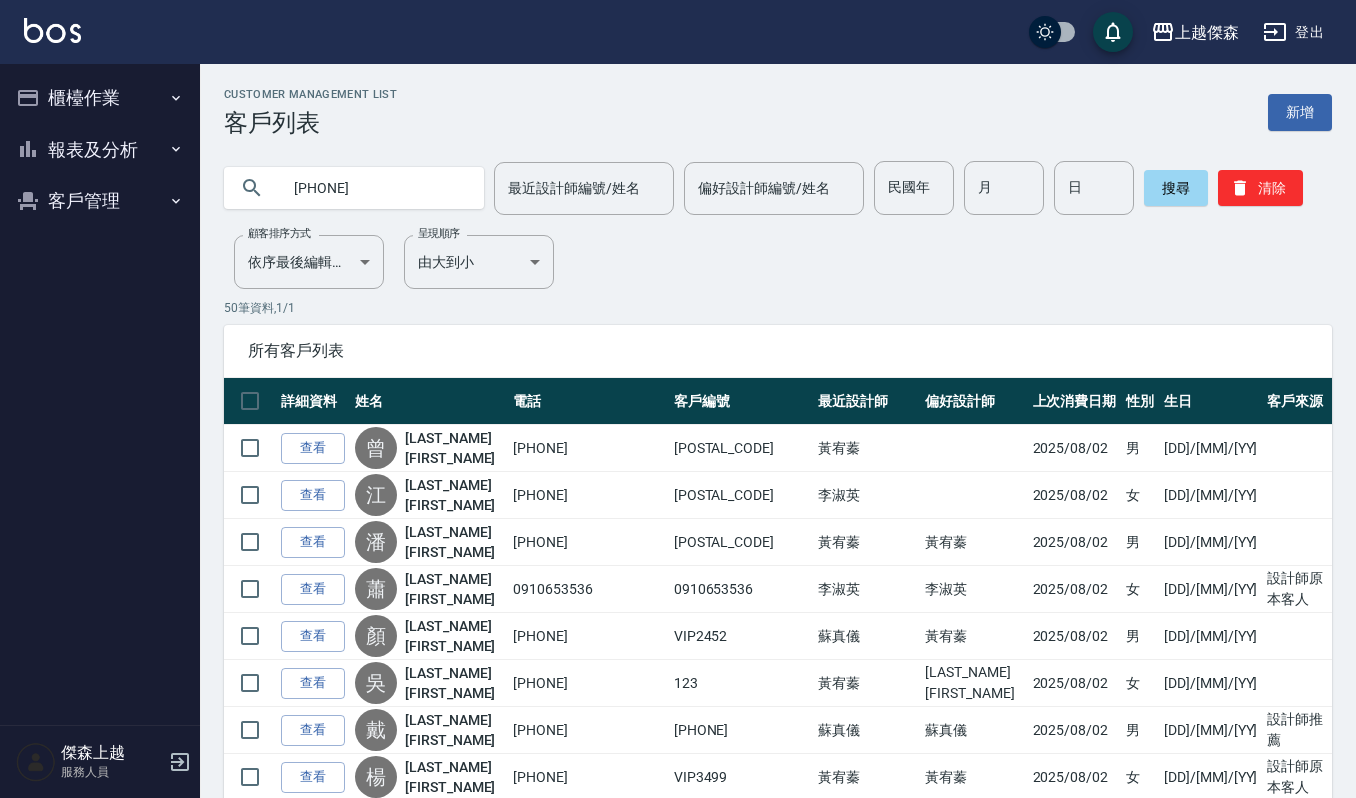 type on "[PHONE]" 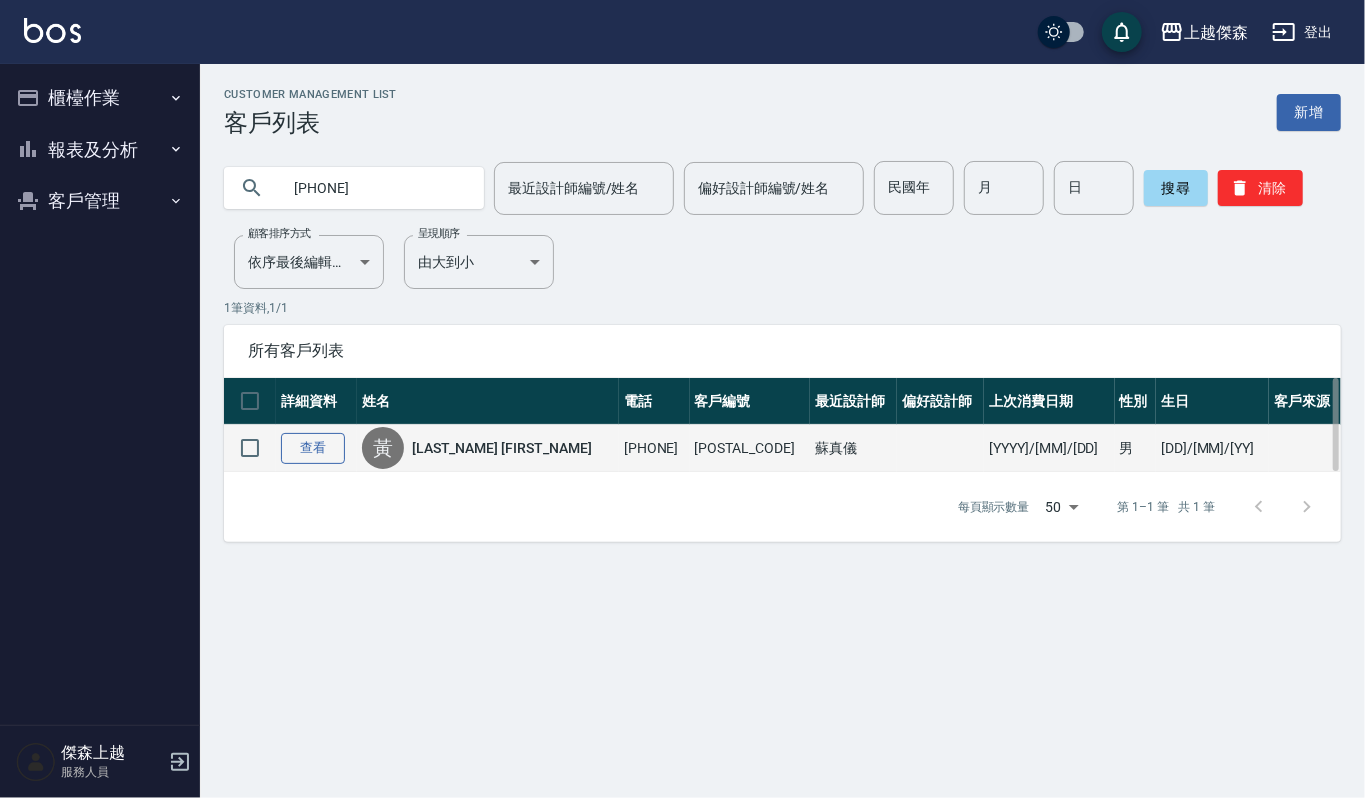 click on "查看" at bounding box center [313, 448] 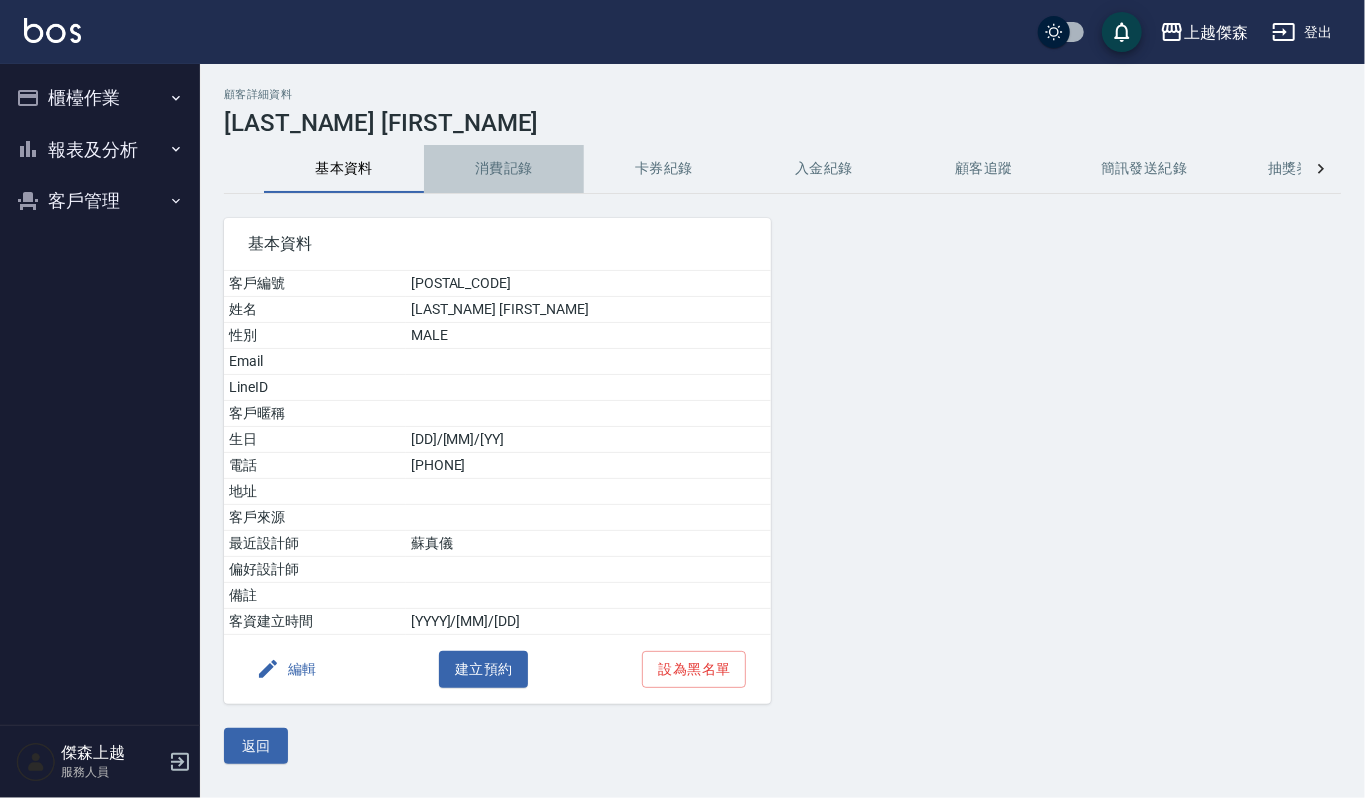 click on "消費記錄" at bounding box center [504, 169] 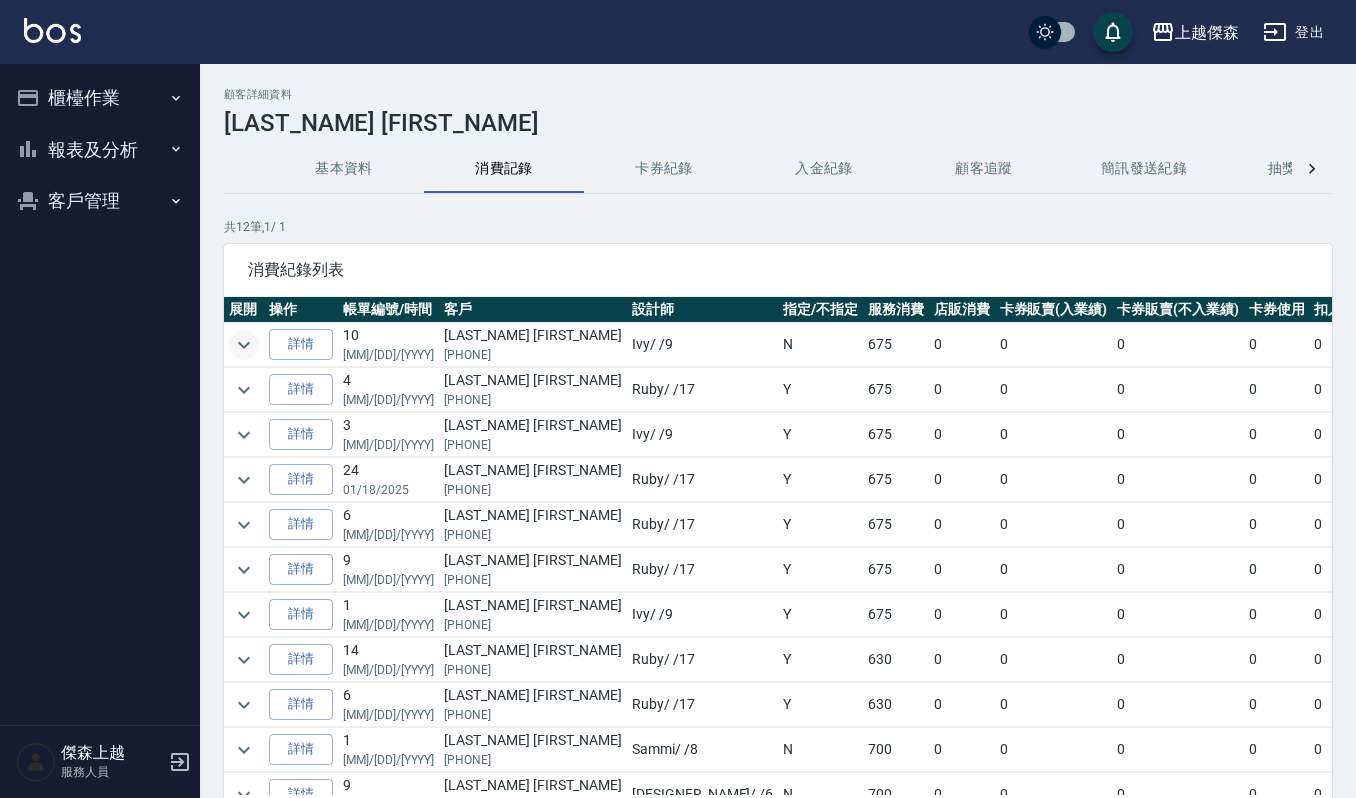 click 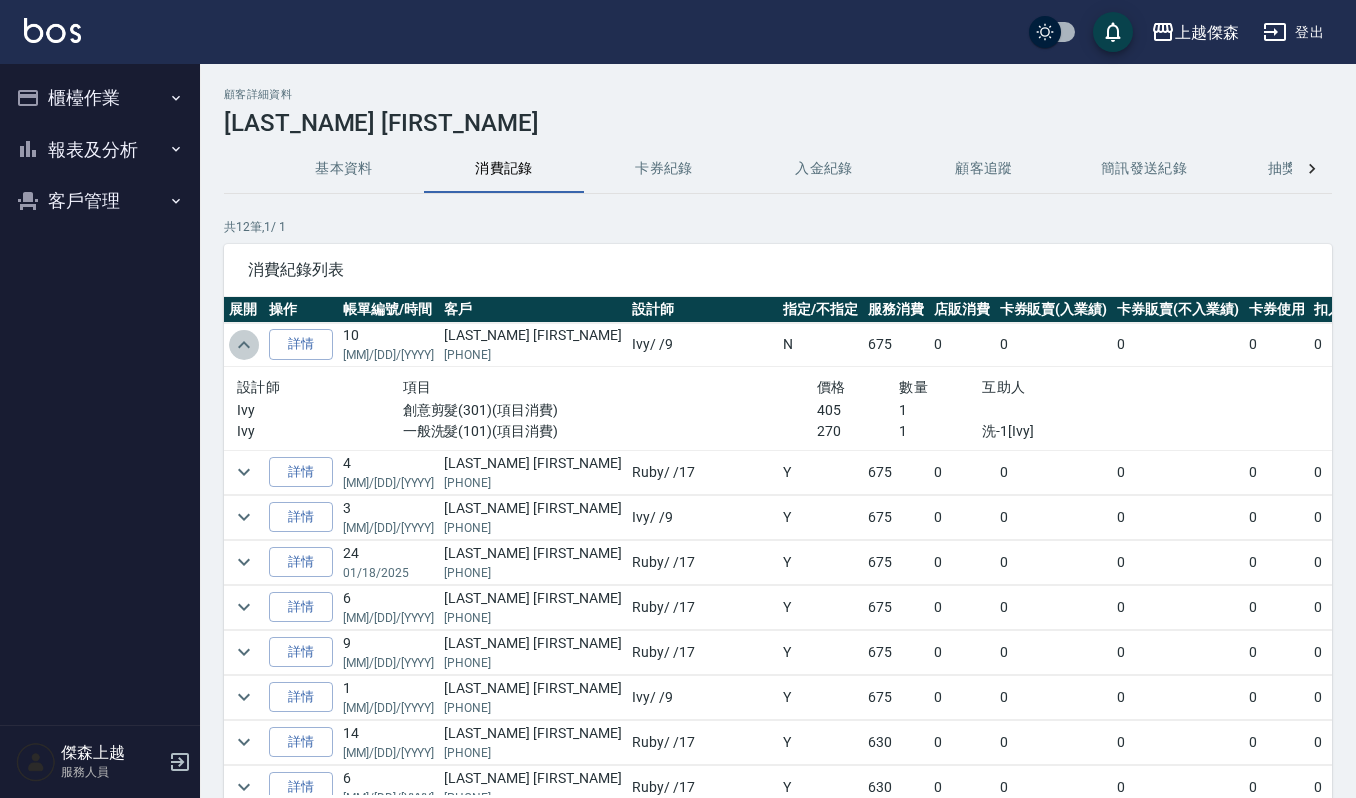click 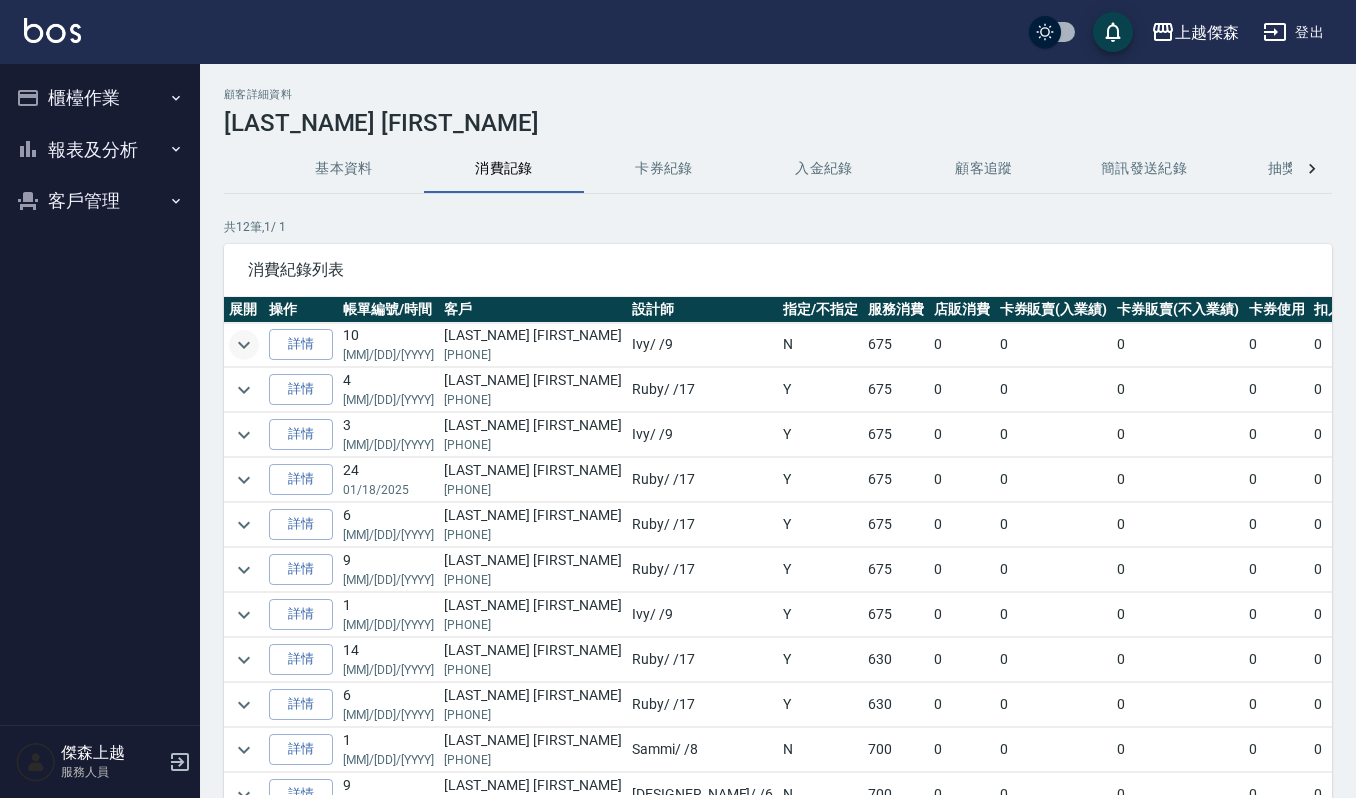 click on "共  12  筆,  1  /   1" at bounding box center (778, 227) 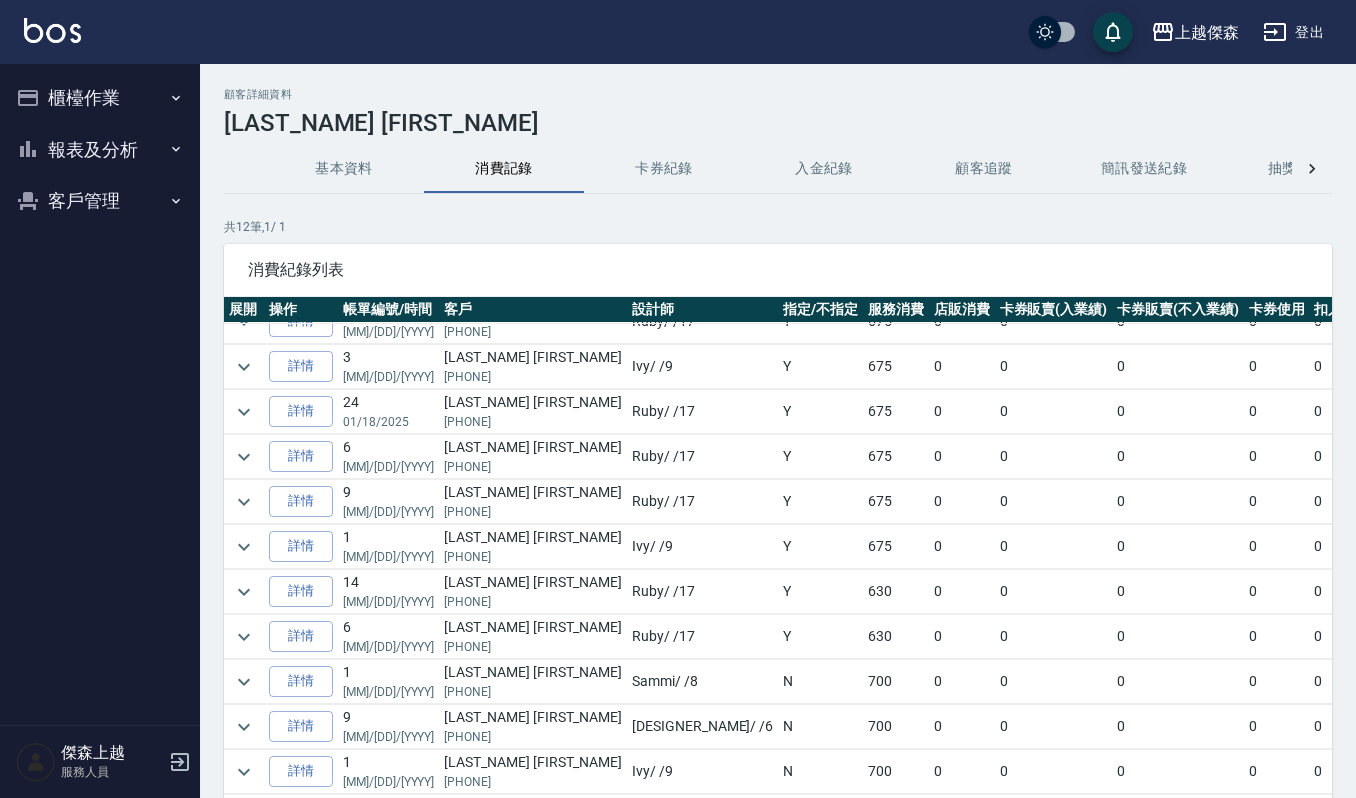 scroll, scrollTop: 136, scrollLeft: 0, axis: vertical 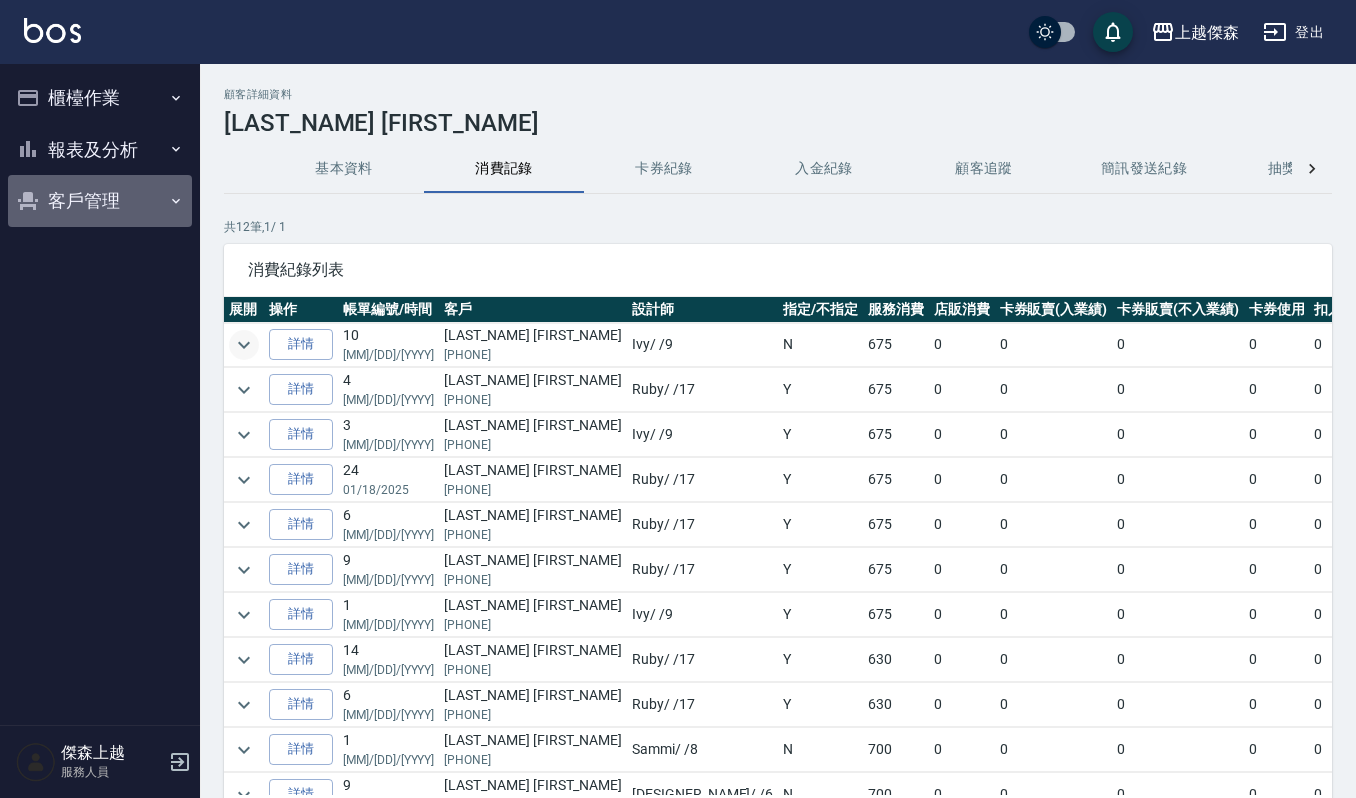 click on "客戶管理" at bounding box center (100, 201) 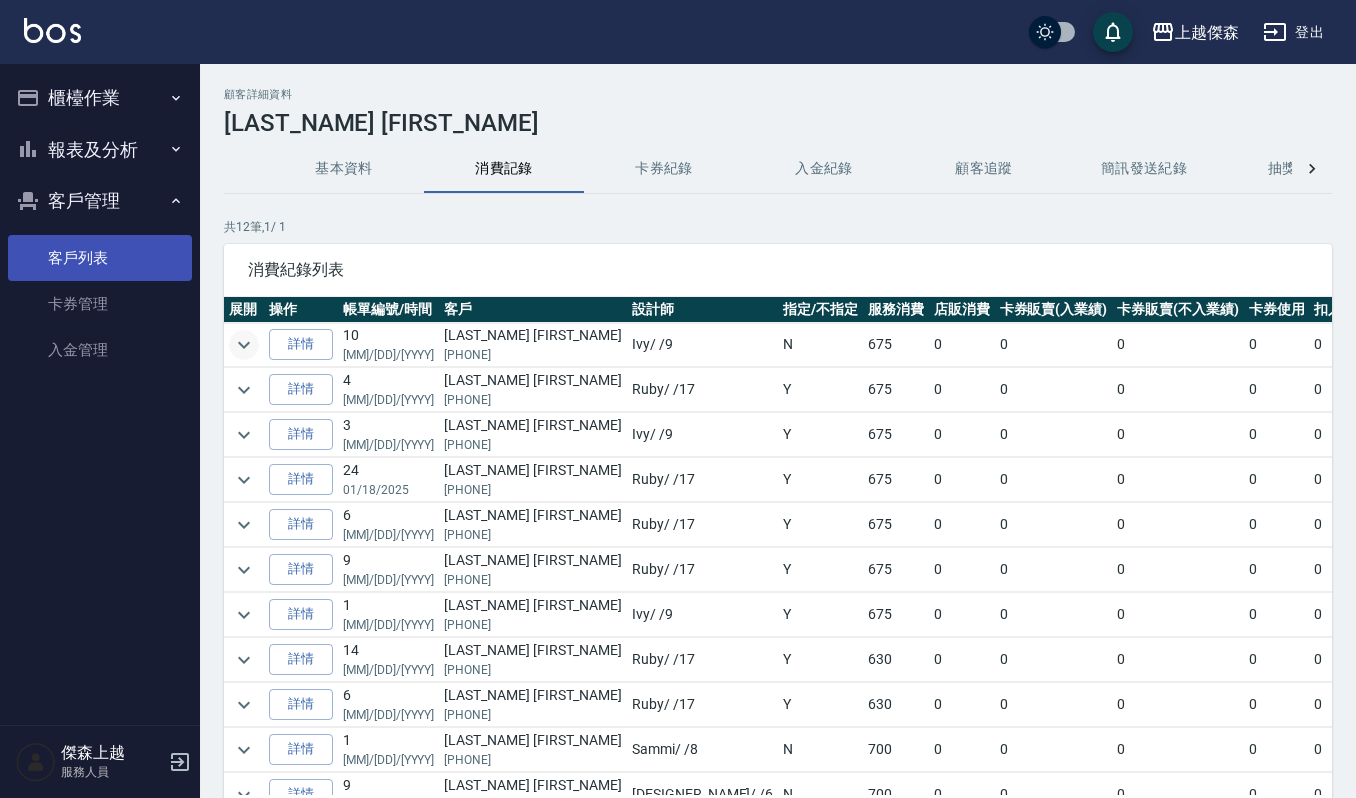 click on "客戶列表" at bounding box center [100, 258] 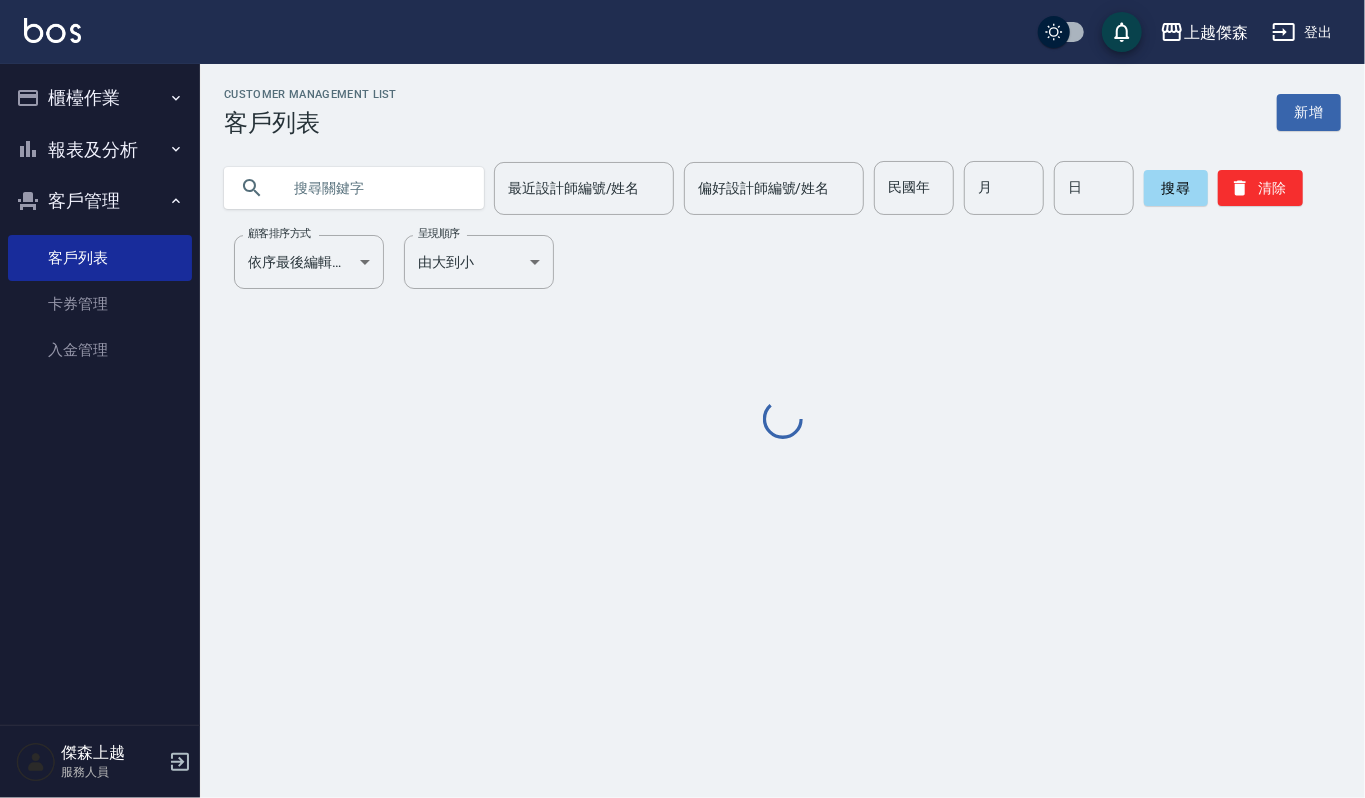 click at bounding box center (374, 188) 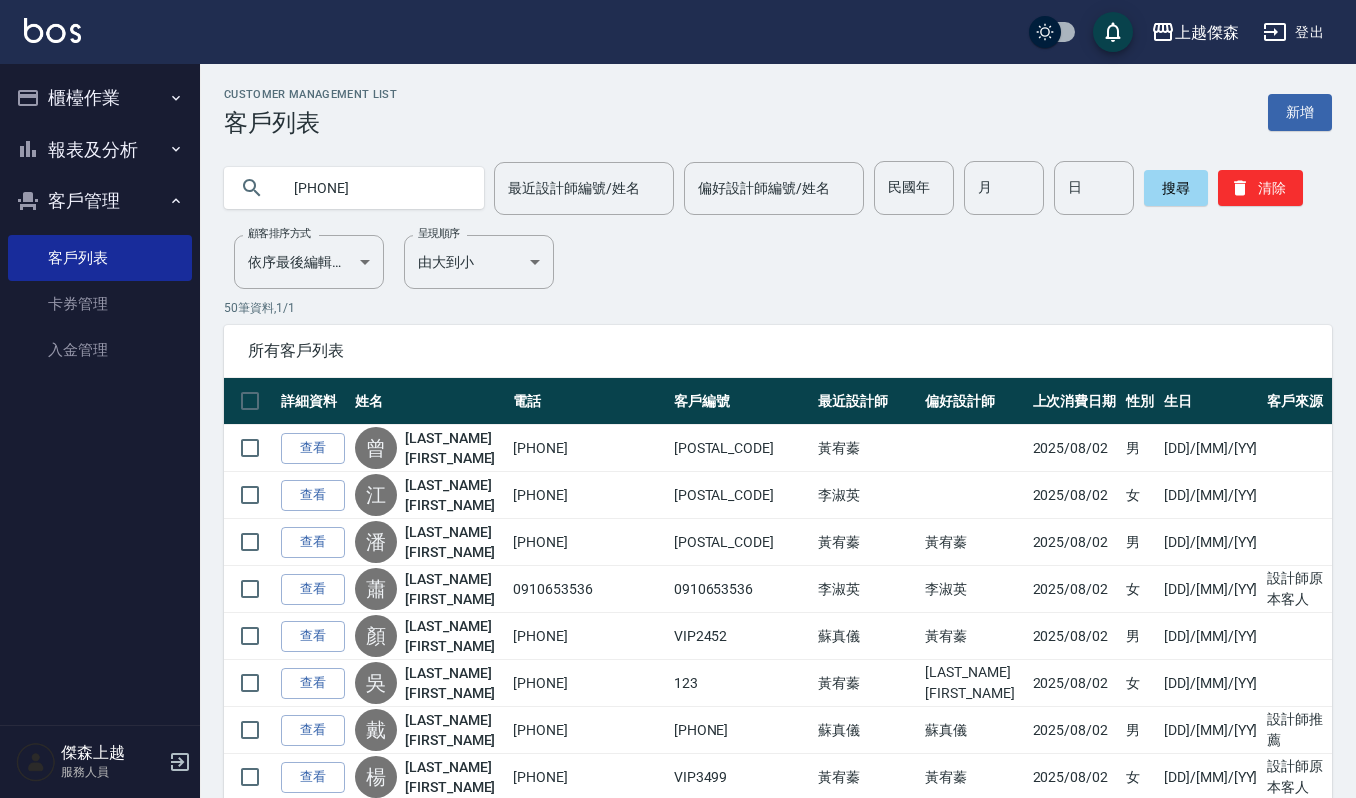 type on "0980621" 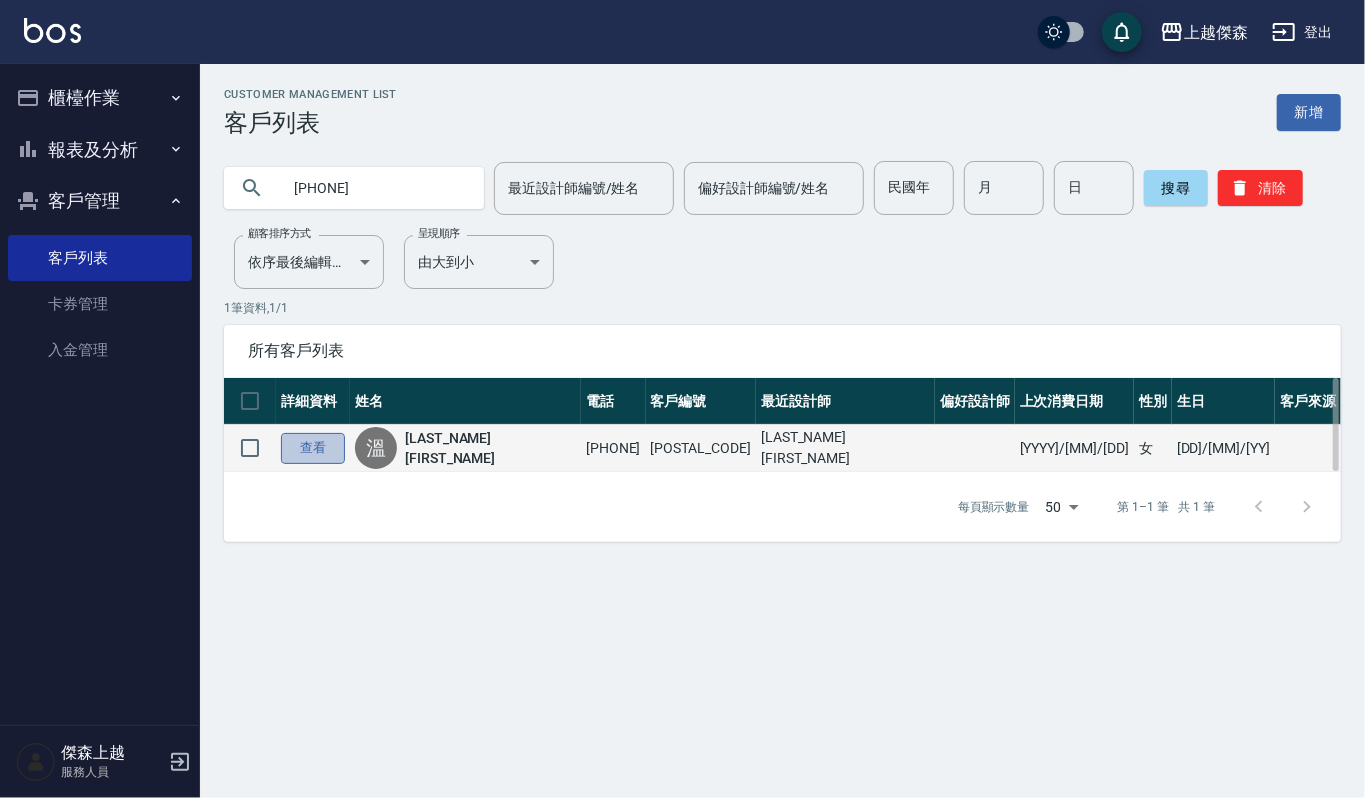 click on "查看" at bounding box center [313, 448] 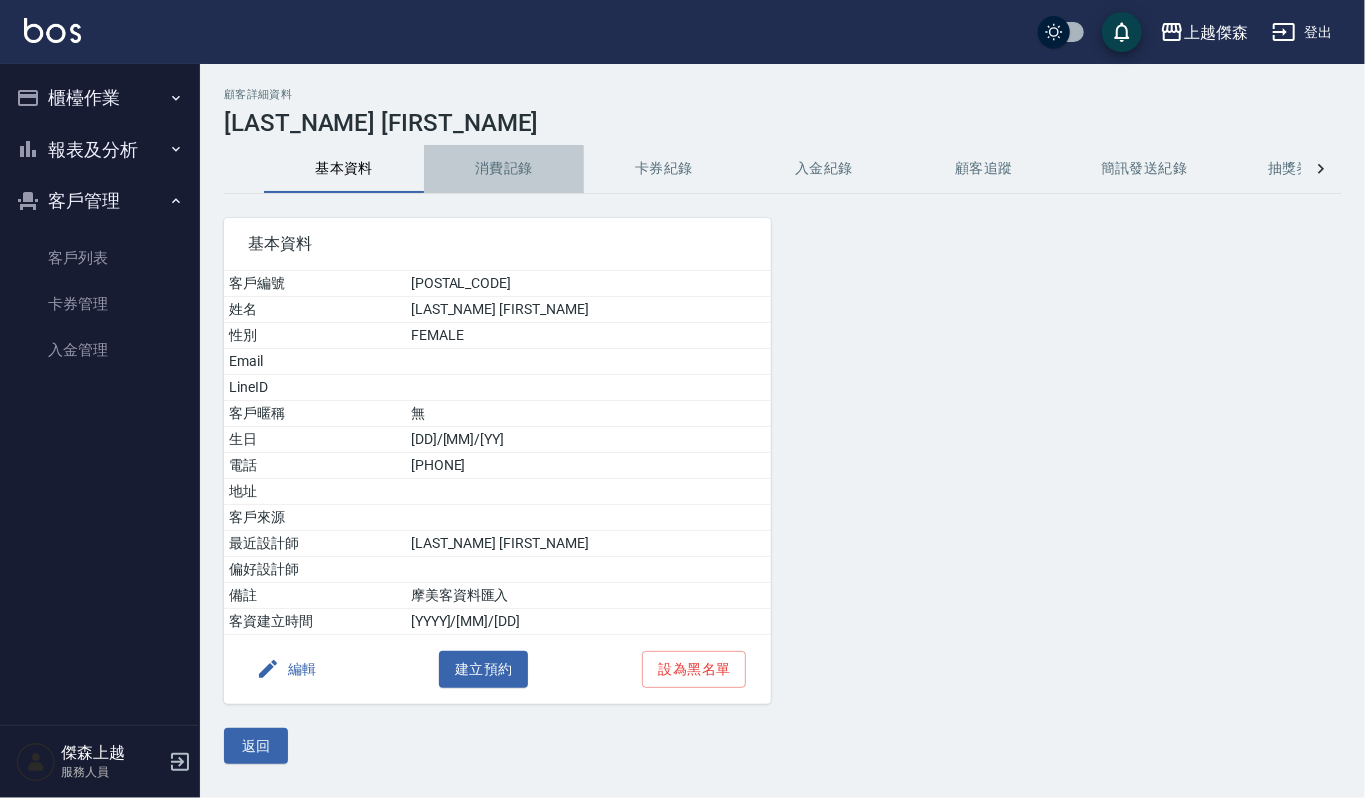 click on "消費記錄" at bounding box center [504, 169] 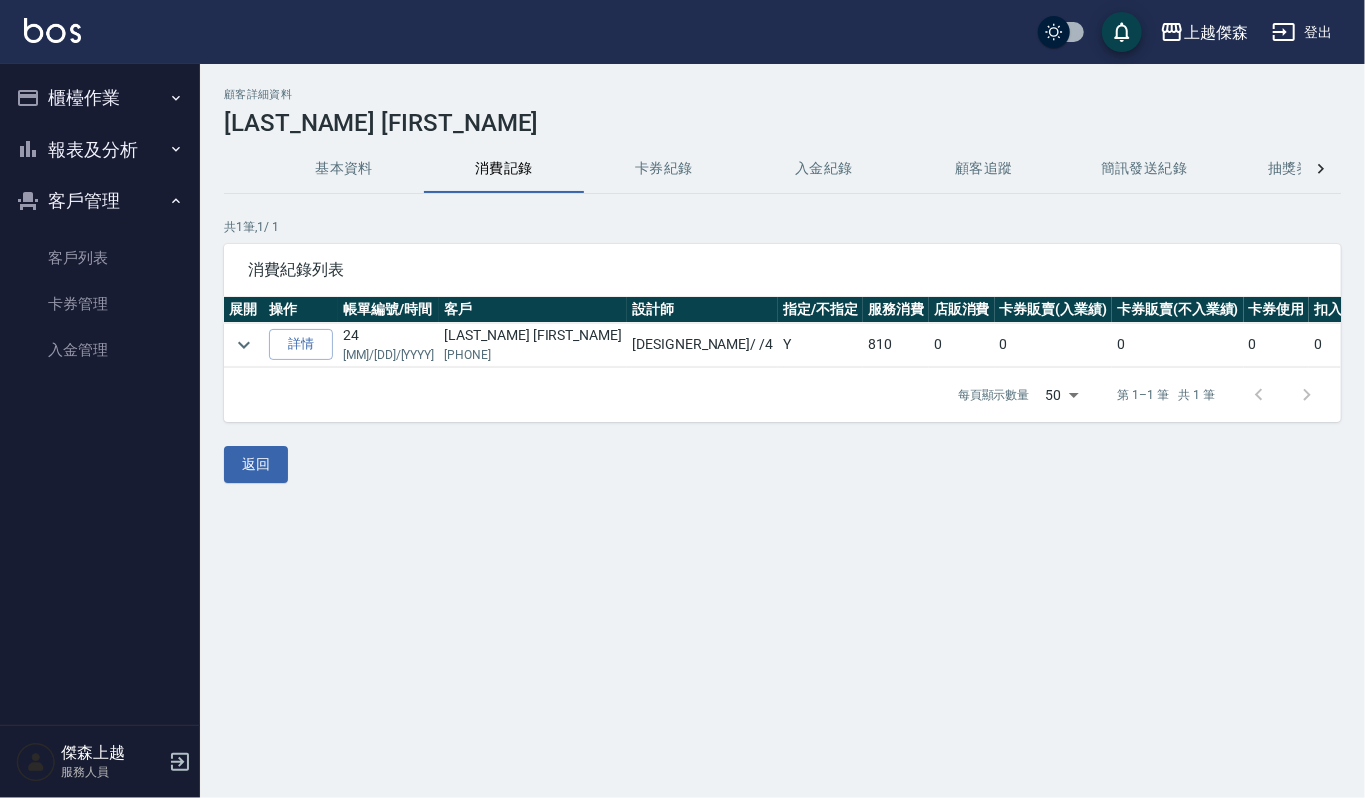 click on "顧客詳細資料 溫麗華 基本資料 消費記錄 卡券紀錄 入金紀錄 顧客追蹤 簡訊發送紀錄 抽獎券紀錄 共  1  筆,  1  /   1 消費紀錄列表 展開 操作 帳單編號/時間 客戶 設計師 指定/不指定 服務消費 店販消費 卡券販賣(入業績) 卡券販賣(不入業績) 卡券使用 扣入金 其他付款方式 現金應收 備註 詳情 24 07/28/2022 溫麗華 0980621968 吉兒  /   /4 Y 810 0 0 0 0 0 0 810 每頁顯示數量 50 50 第 1–1 筆   共 1 筆 0  selected 取消訂單(預約) 返回" at bounding box center [782, 285] 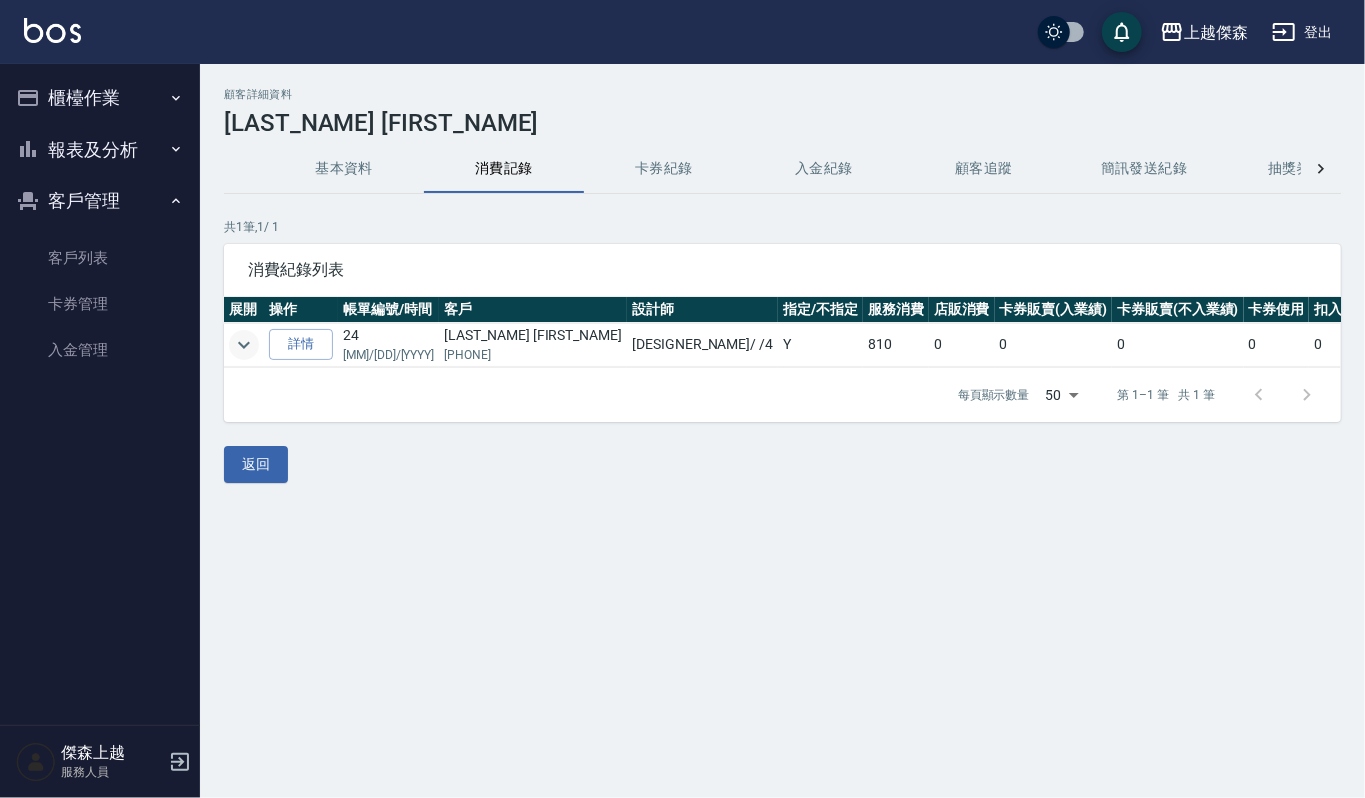 click 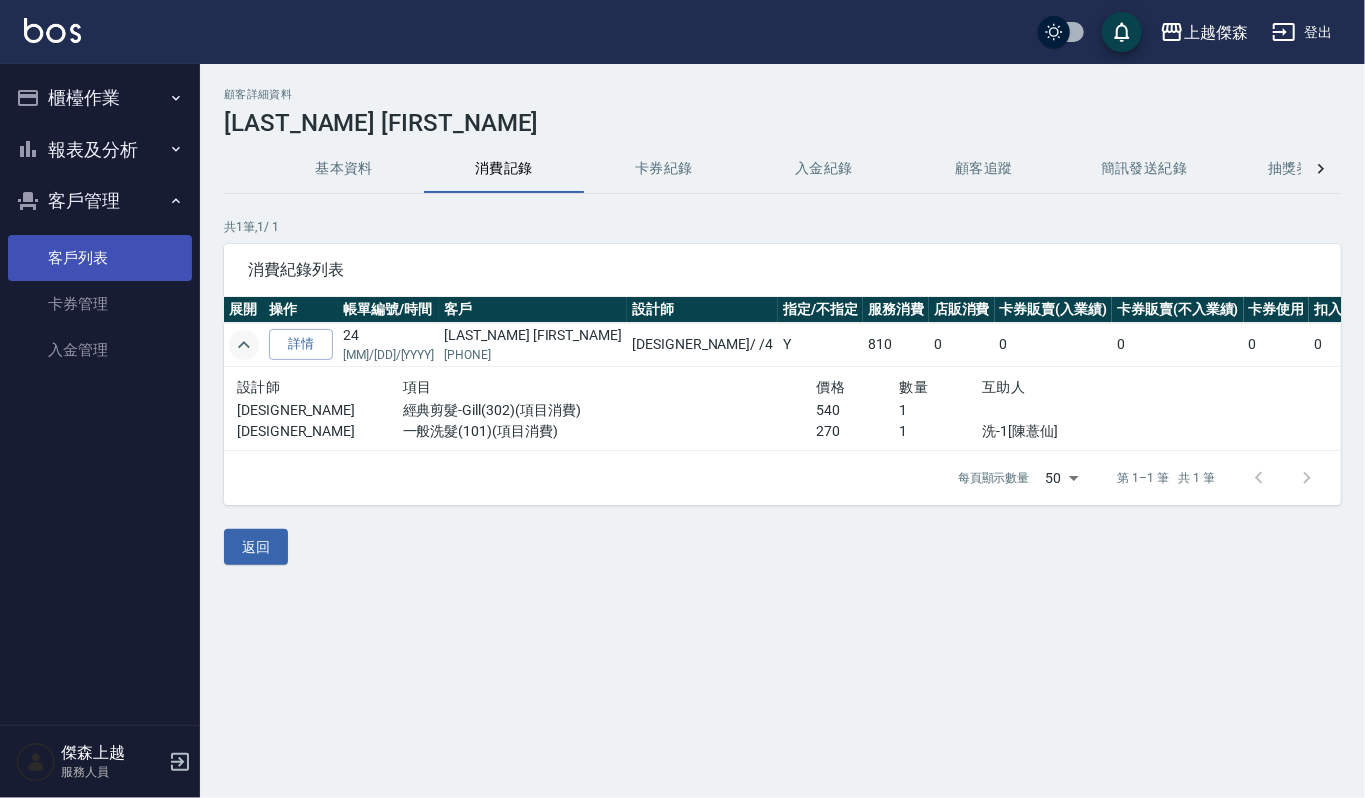 click on "客戶列表" at bounding box center [100, 258] 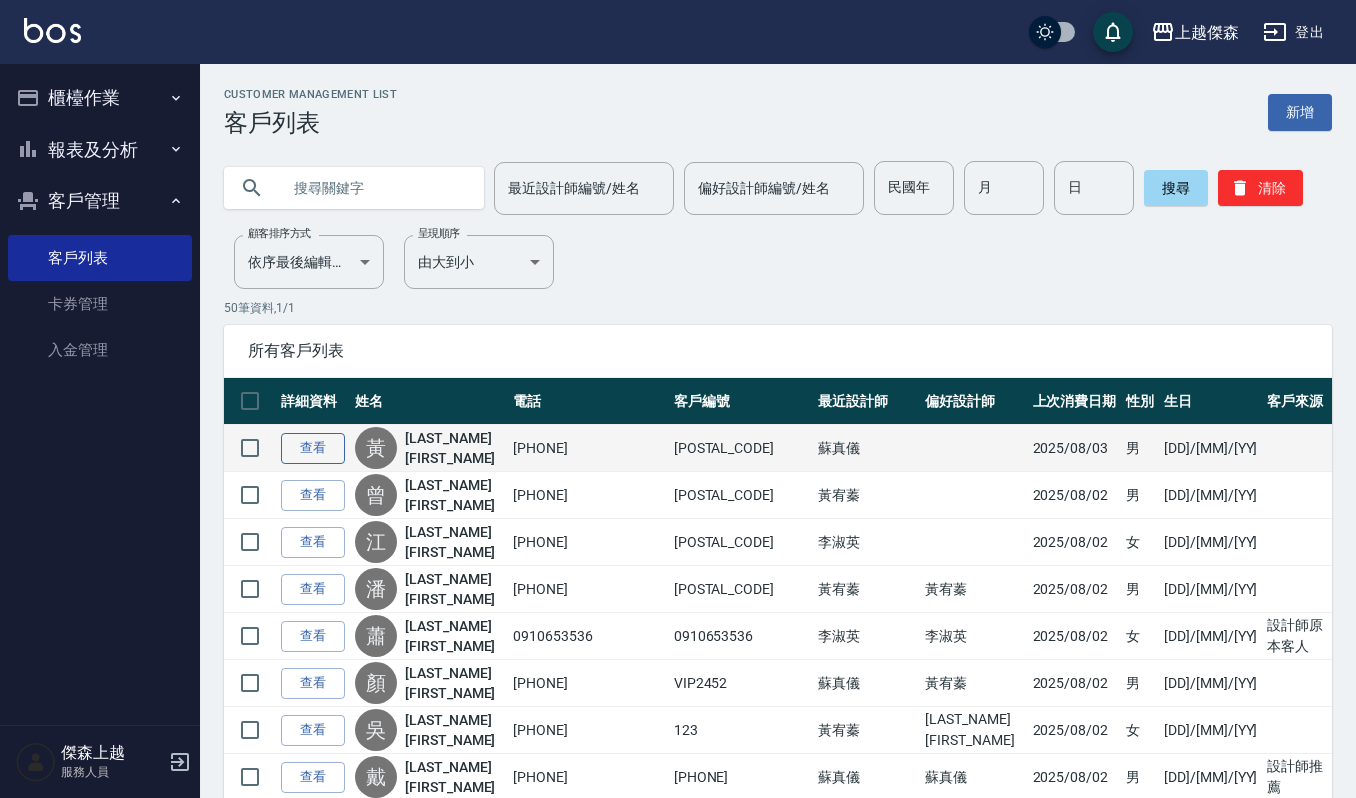 click on "查看" at bounding box center [313, 448] 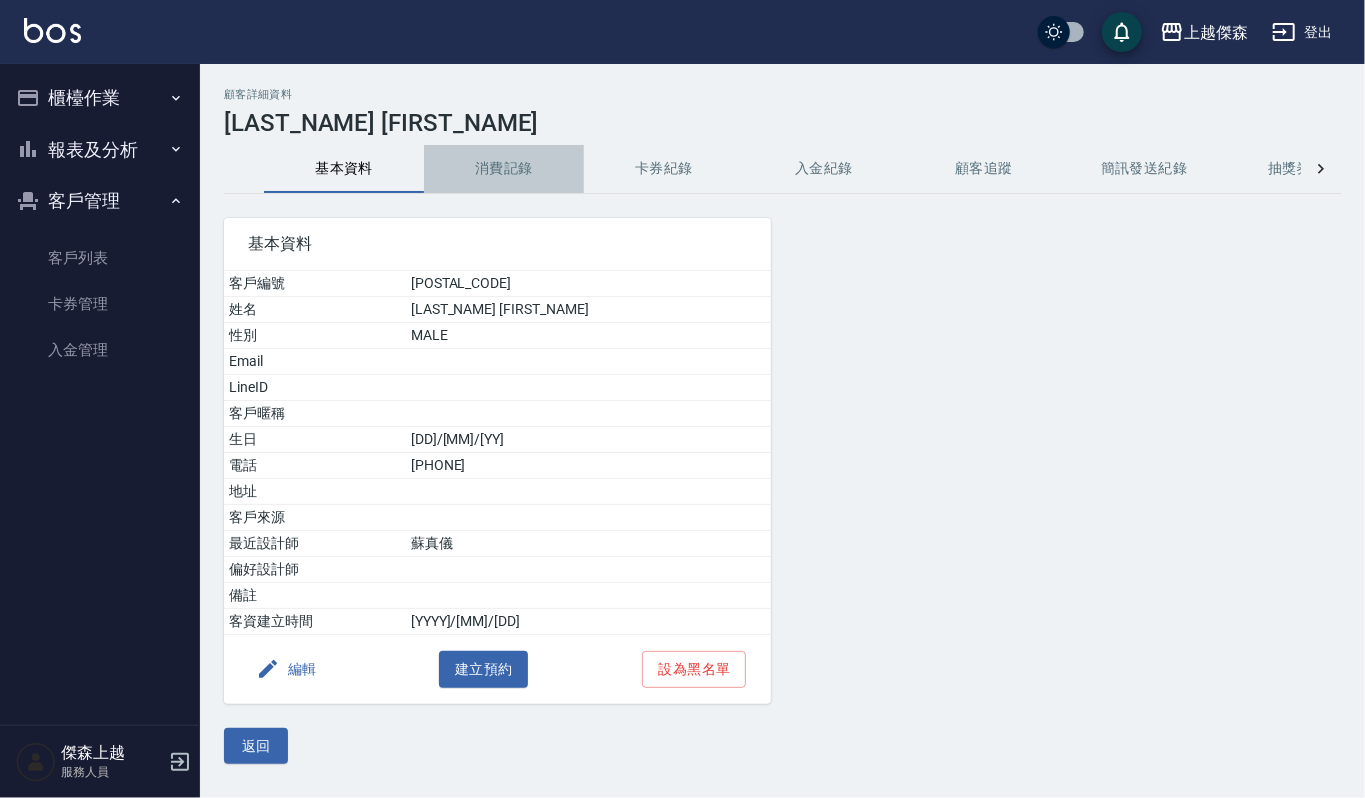 click on "消費記錄" at bounding box center [504, 169] 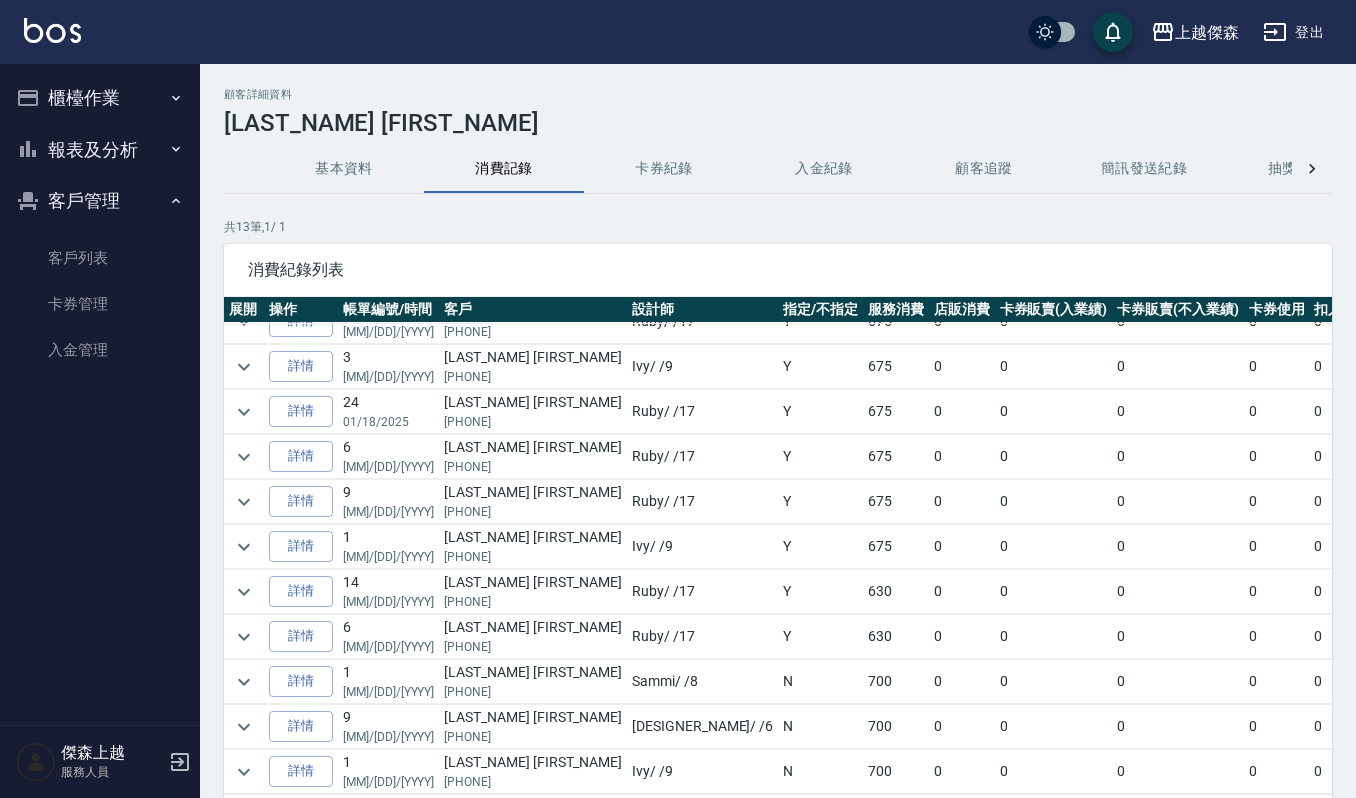 scroll, scrollTop: 141, scrollLeft: 0, axis: vertical 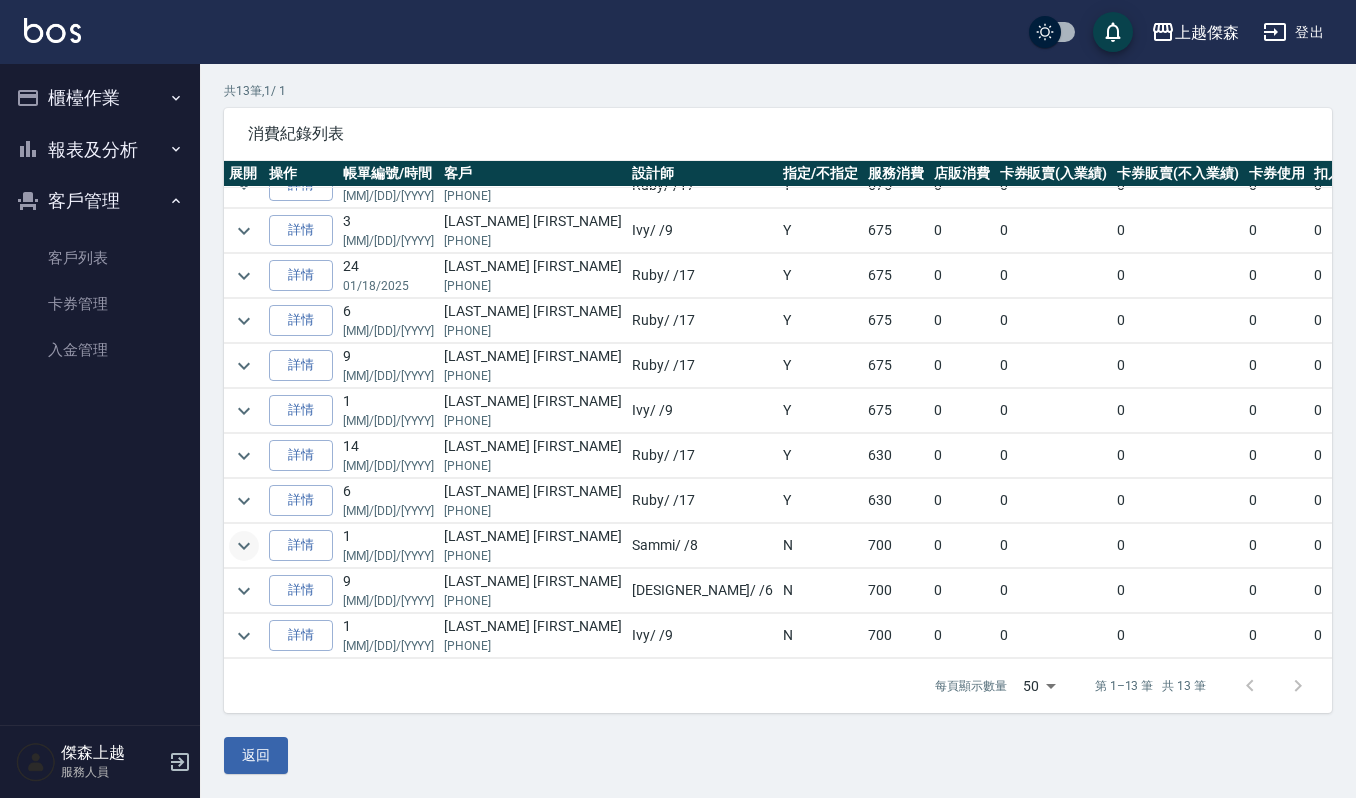 click 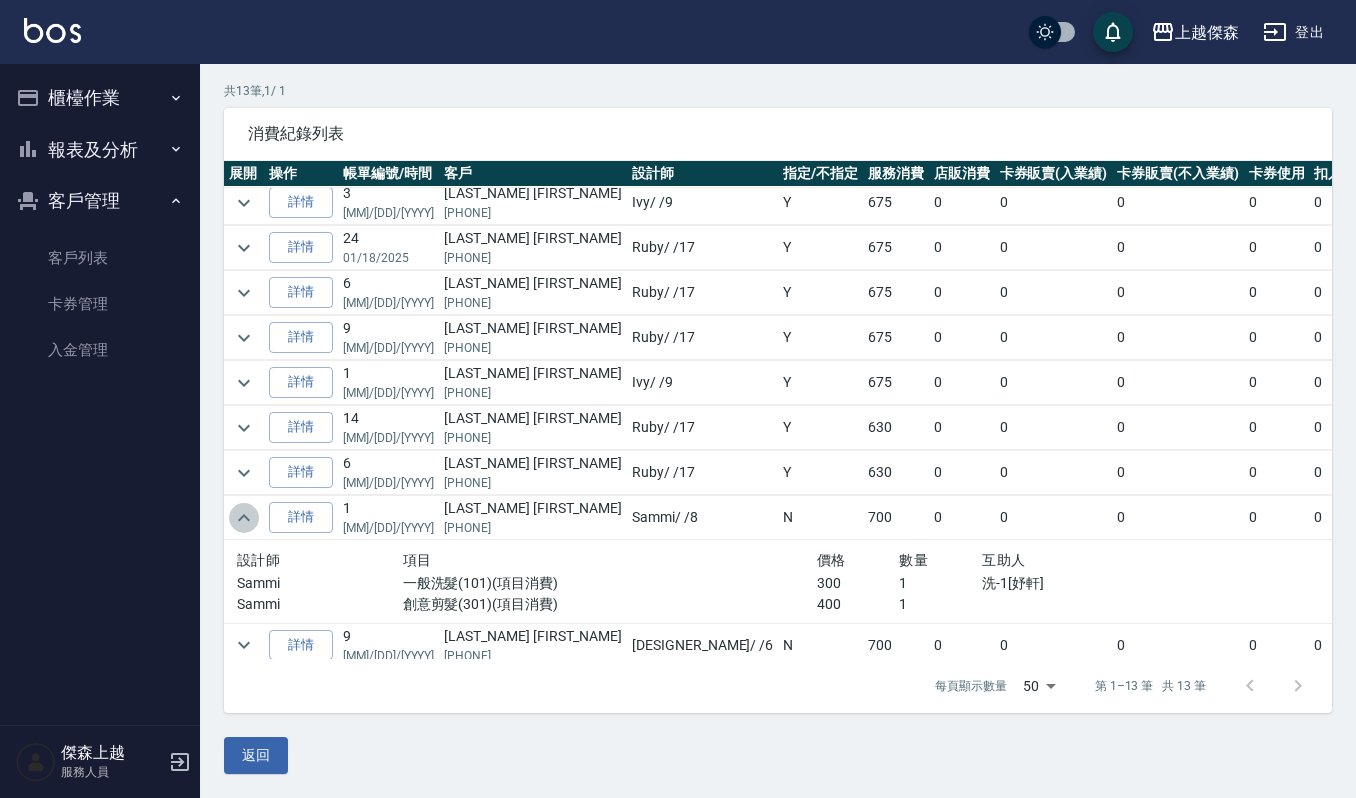 click 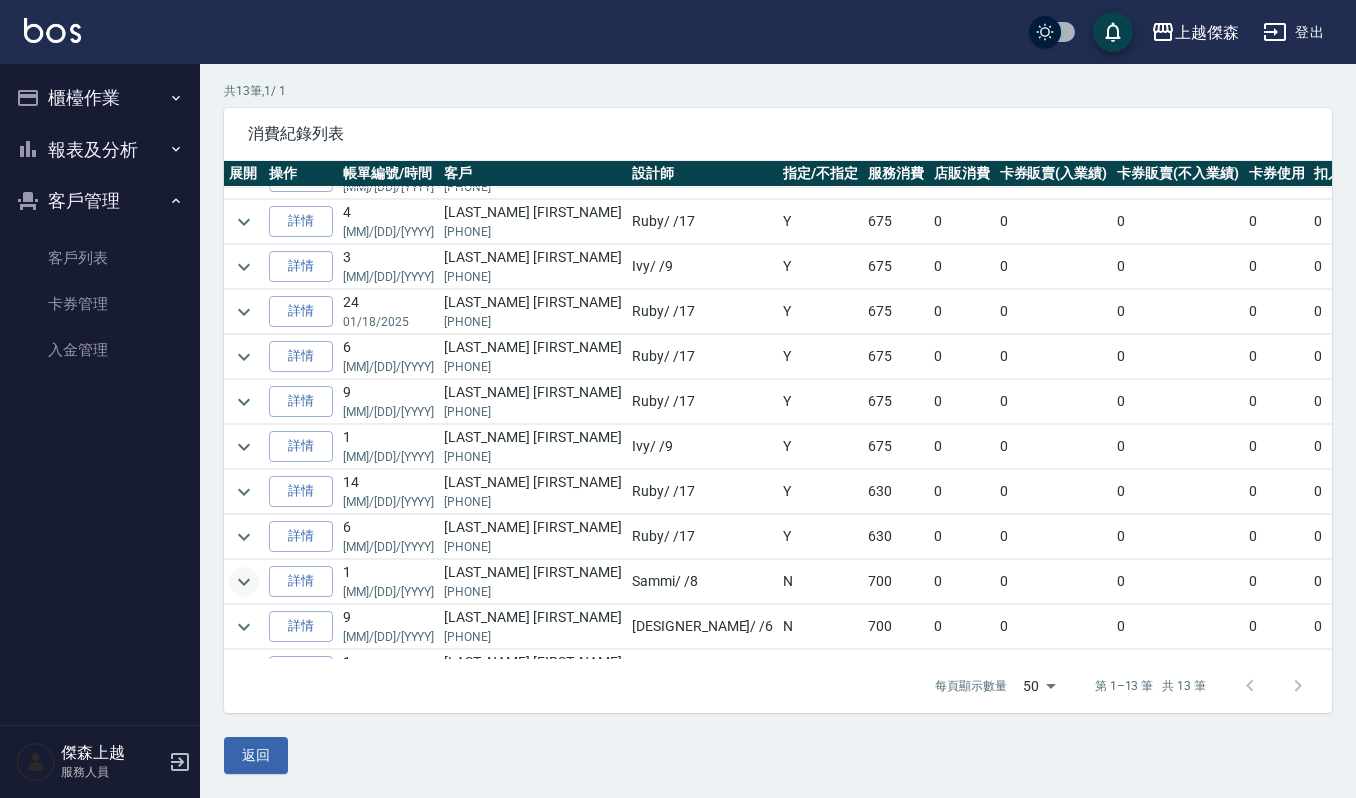 scroll, scrollTop: 133, scrollLeft: 0, axis: vertical 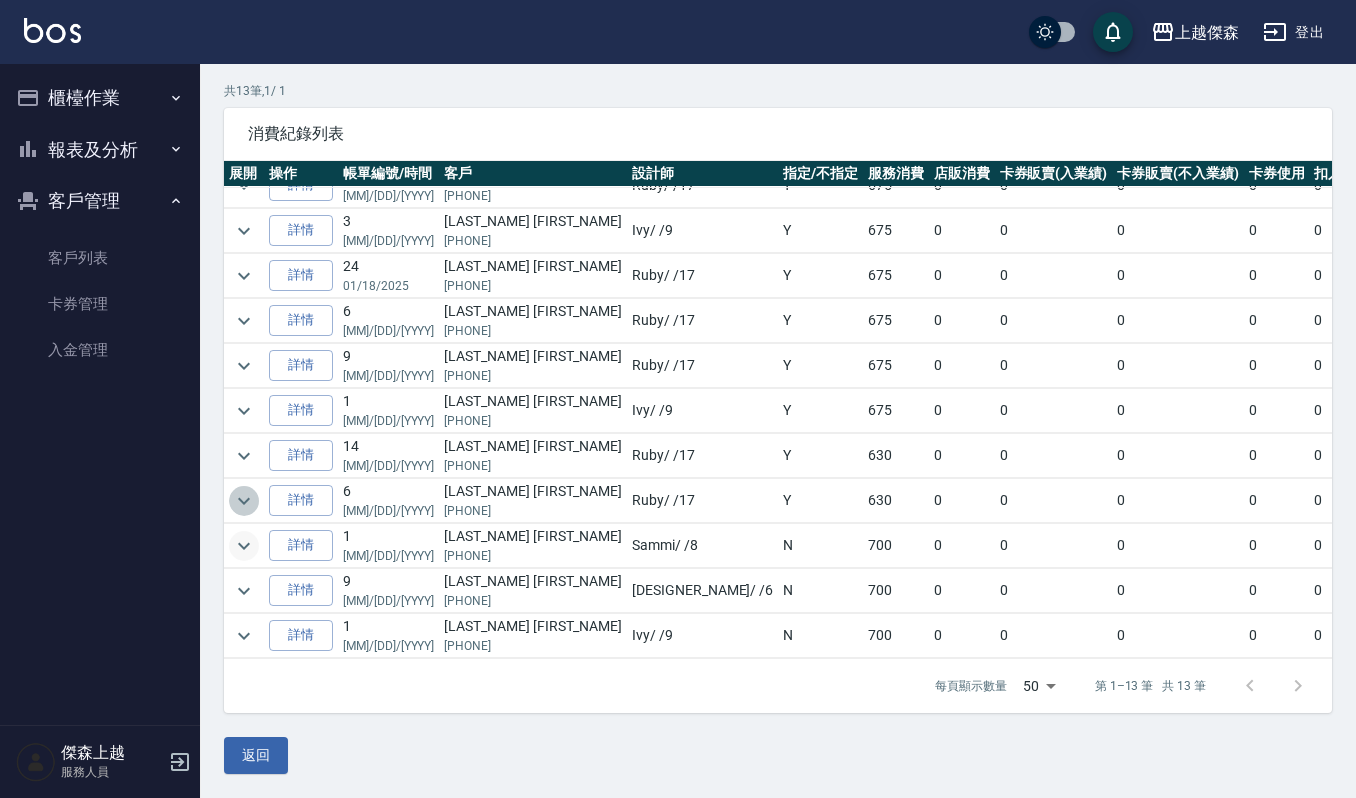 click 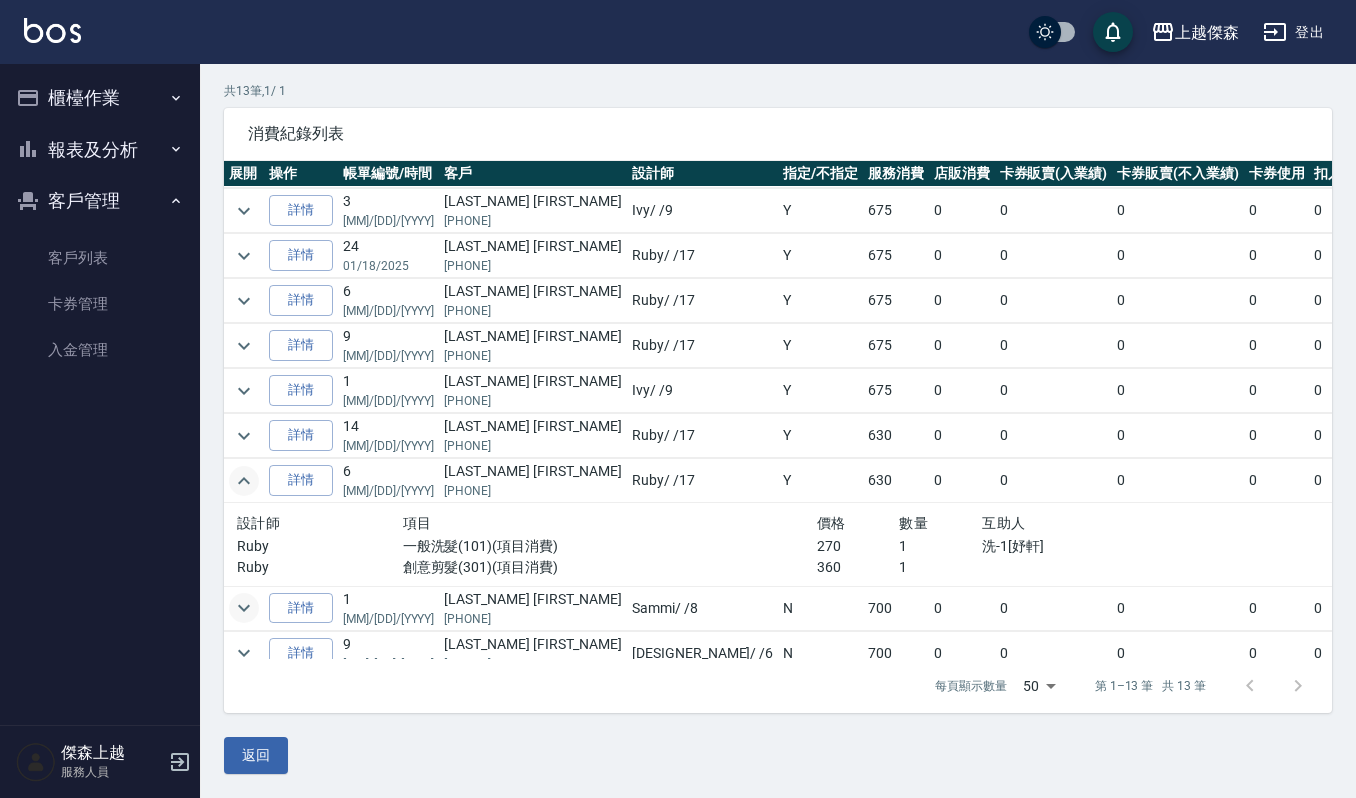 click 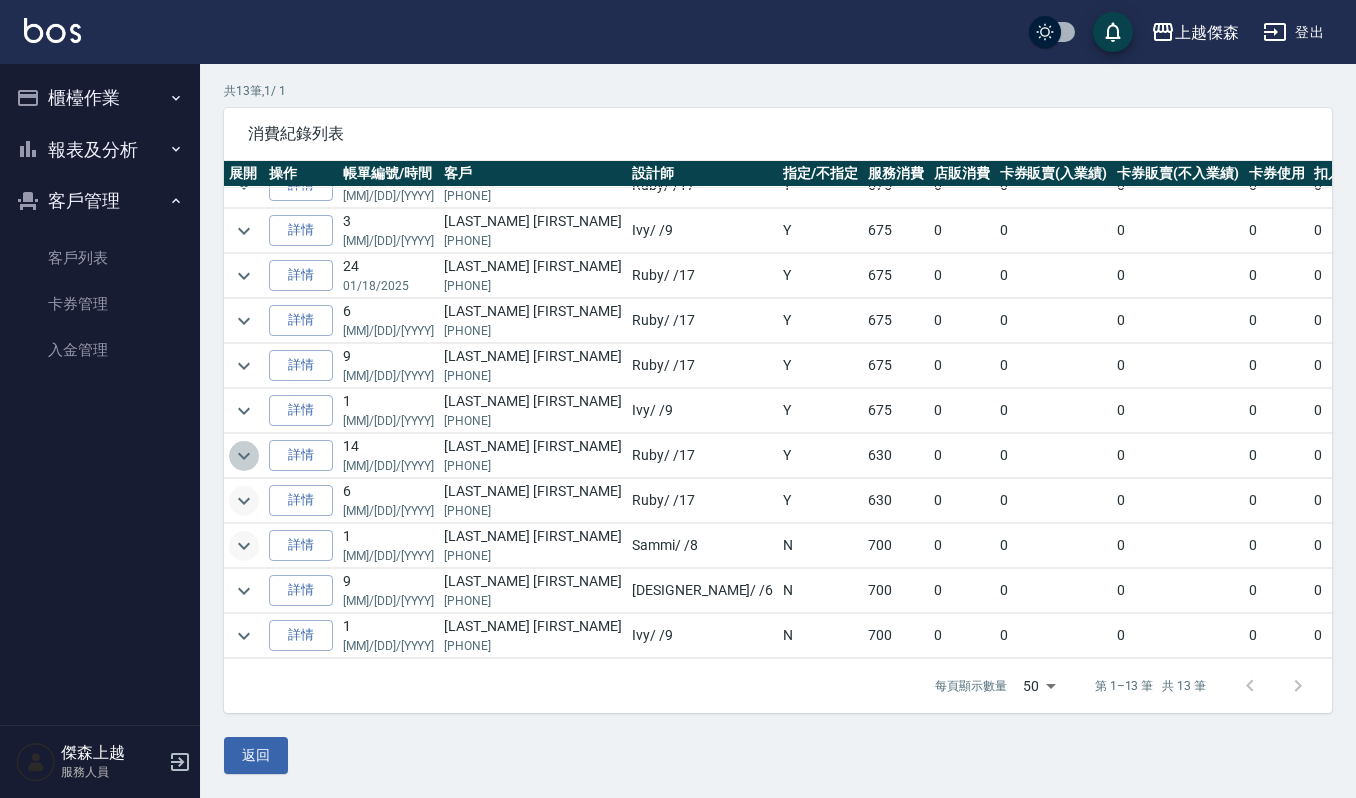 click 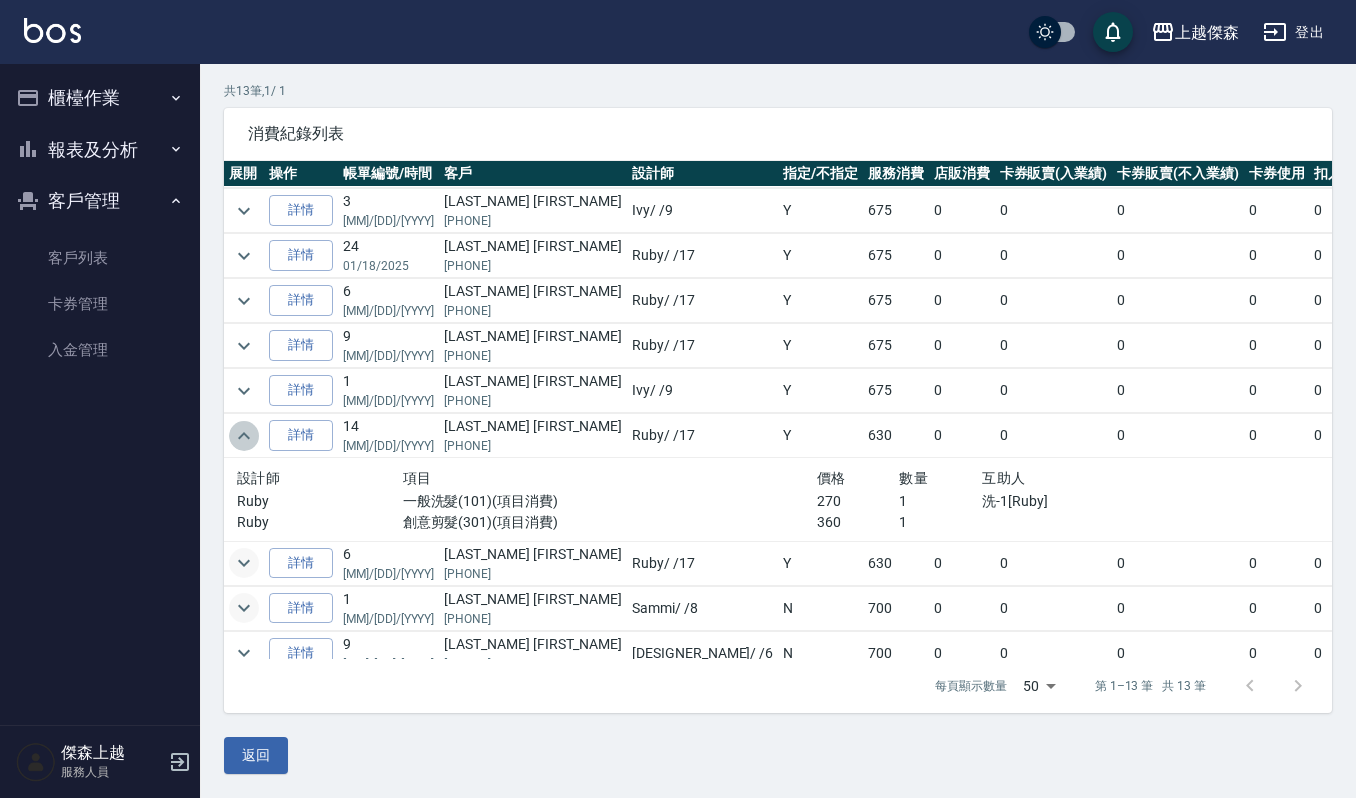 click 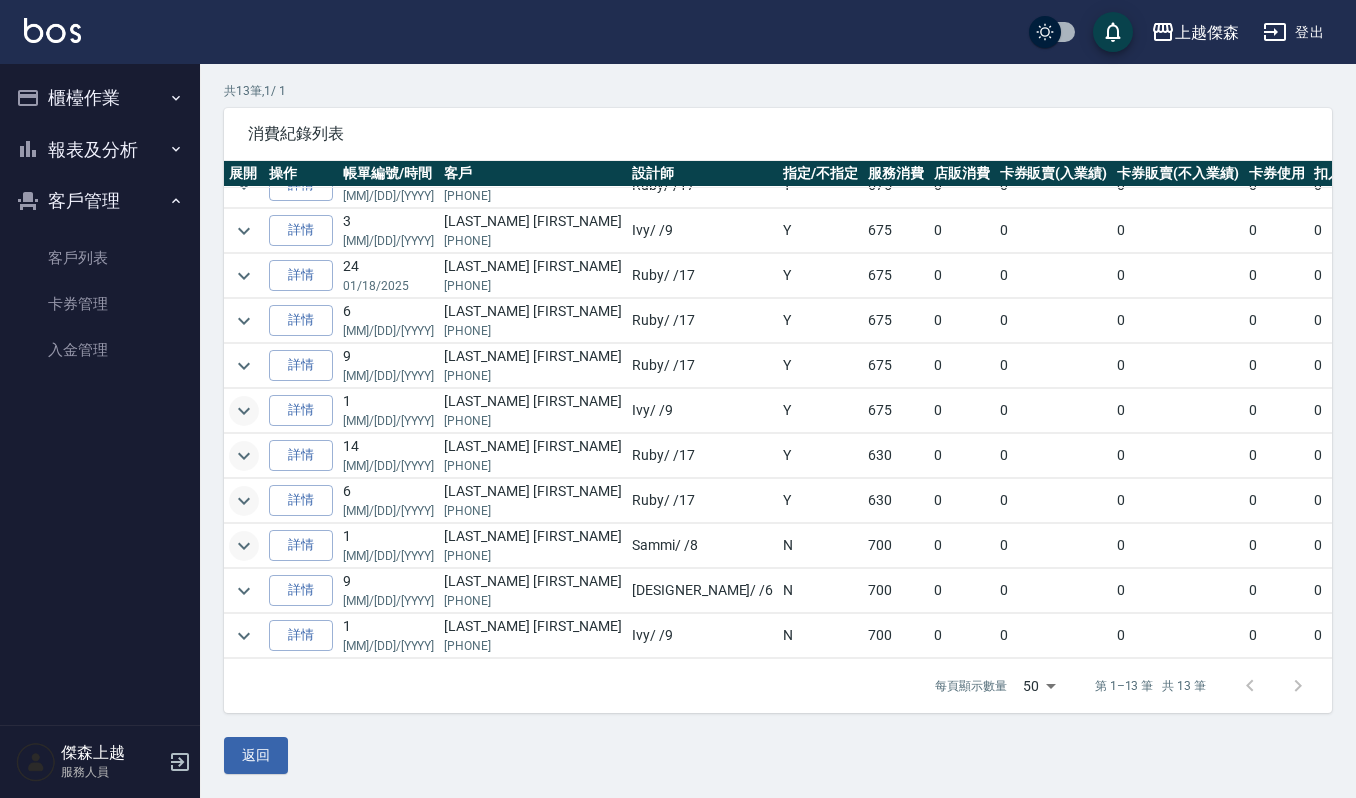 click 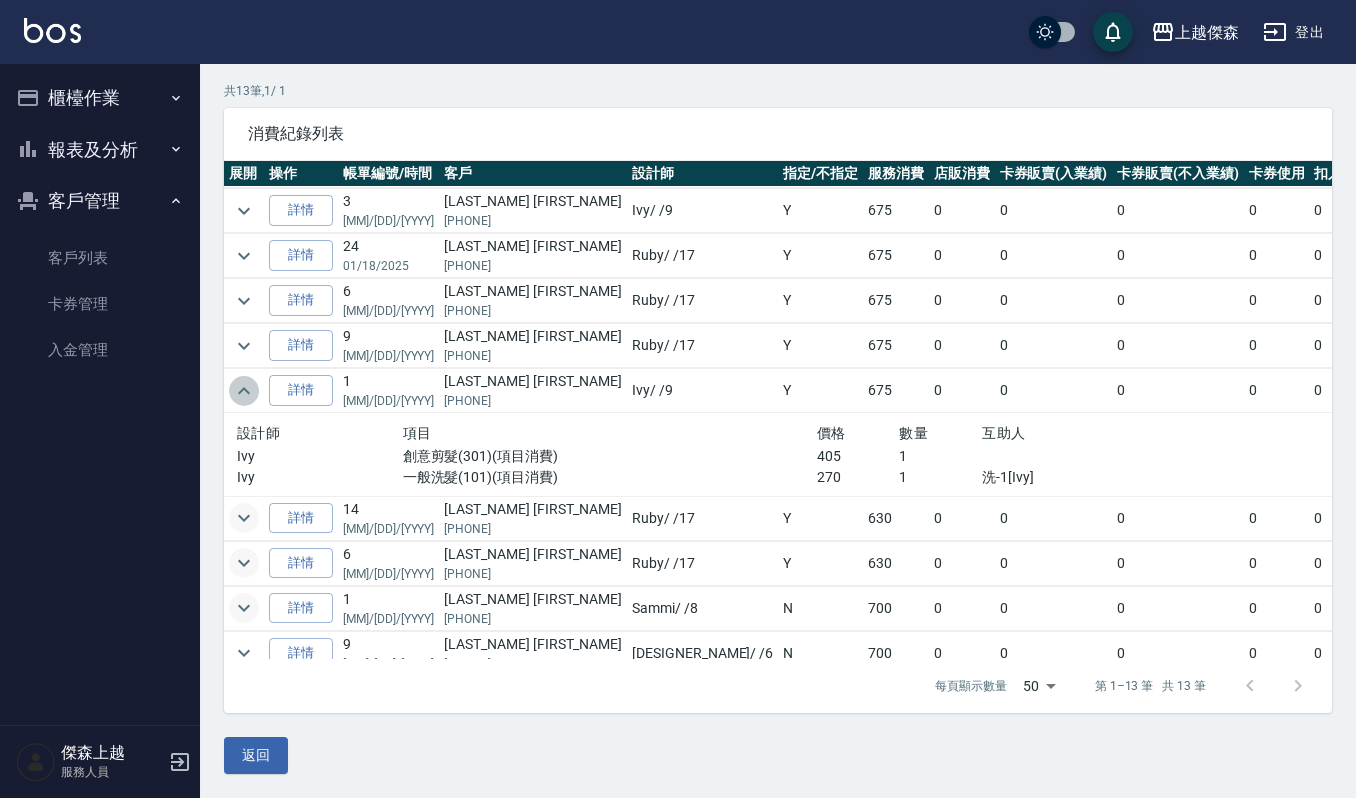 click 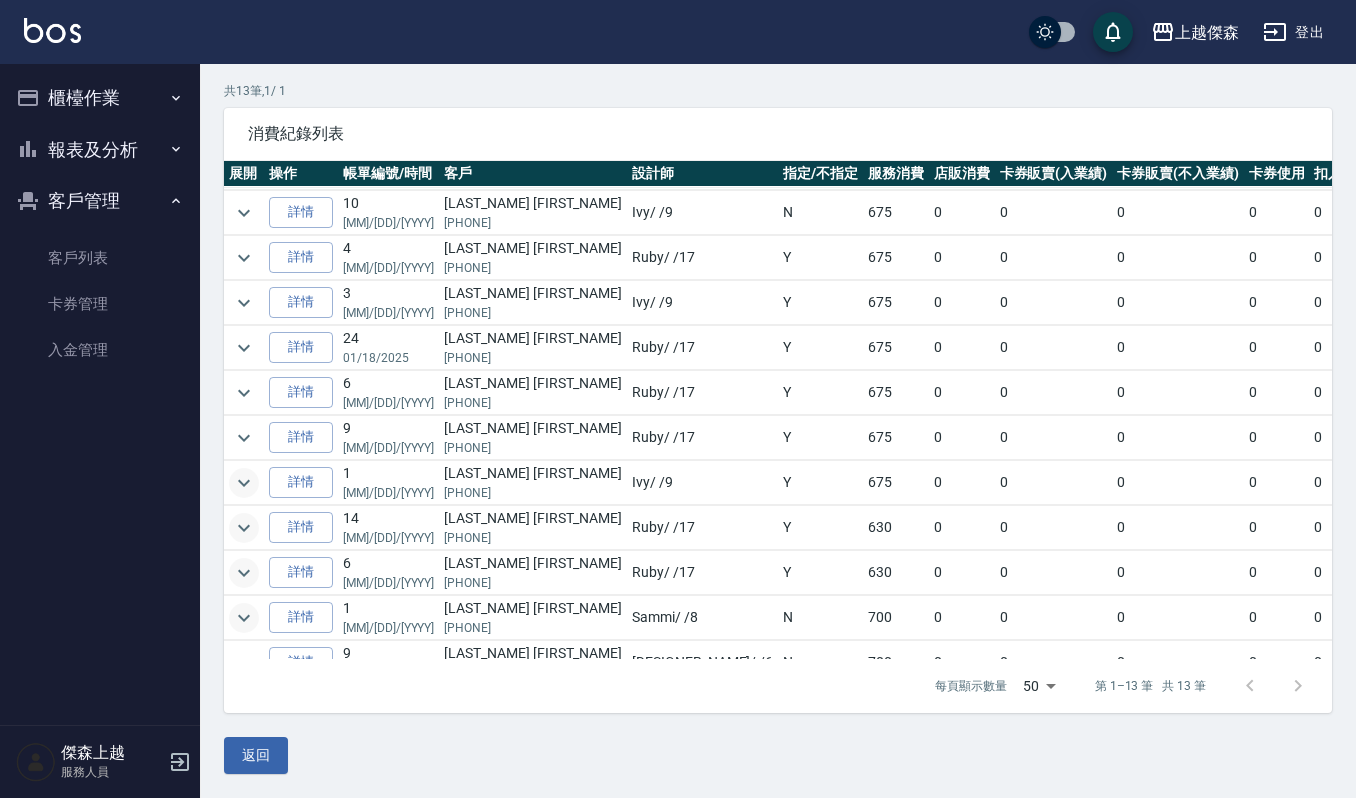 scroll, scrollTop: 0, scrollLeft: 0, axis: both 